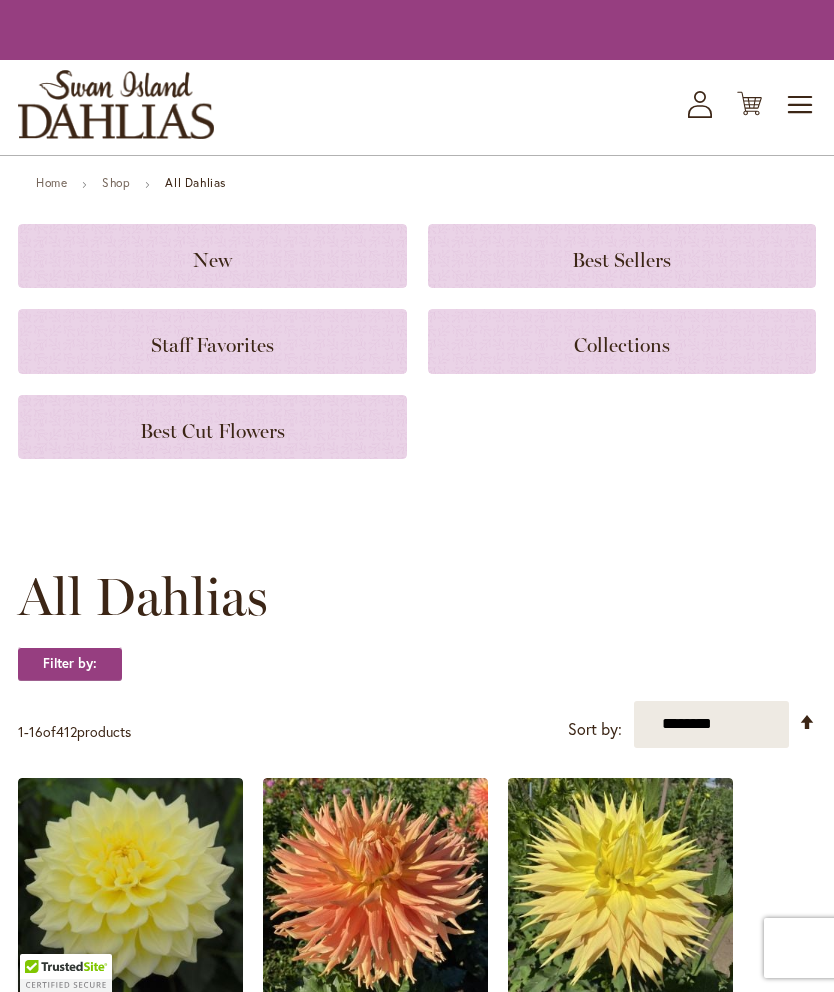 scroll, scrollTop: 0, scrollLeft: 0, axis: both 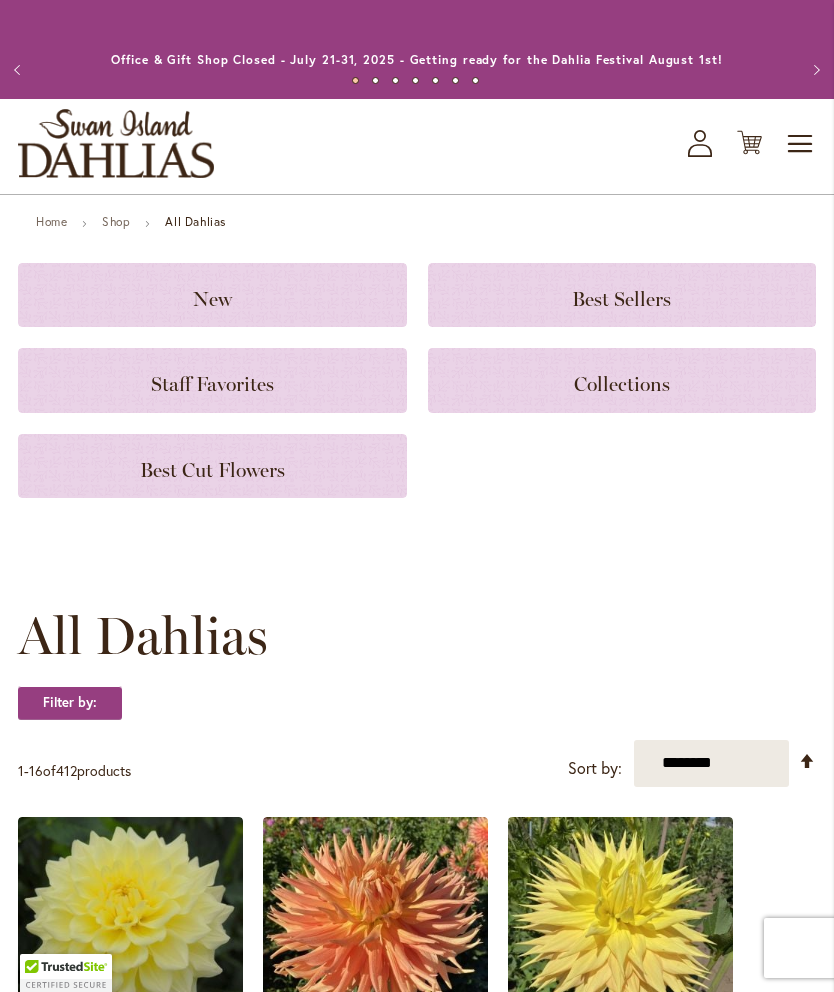 click on "Toggle Nav
Shop
All Shop
Dahlia Tubers
Collections
Fresh Cut Dahlias
Gardening Supplies
Gift Cards
Request a Catalog
Gifts, Clothing & Specialty Items" at bounding box center (417, 146) 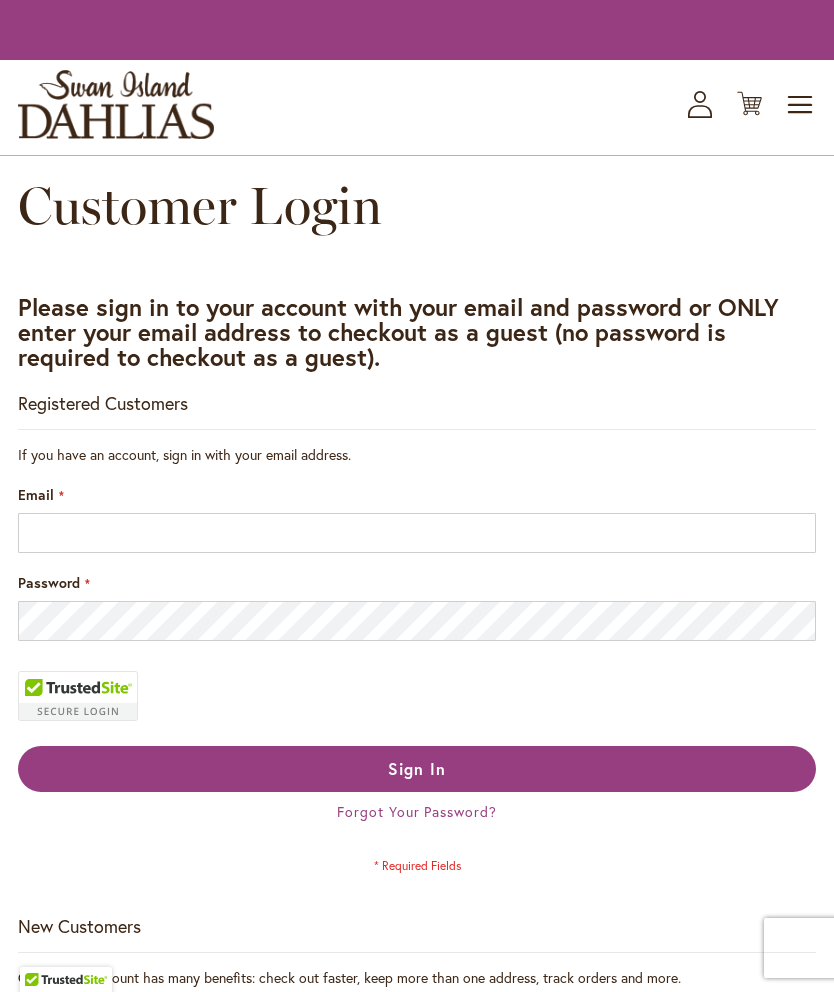 scroll, scrollTop: 0, scrollLeft: 0, axis: both 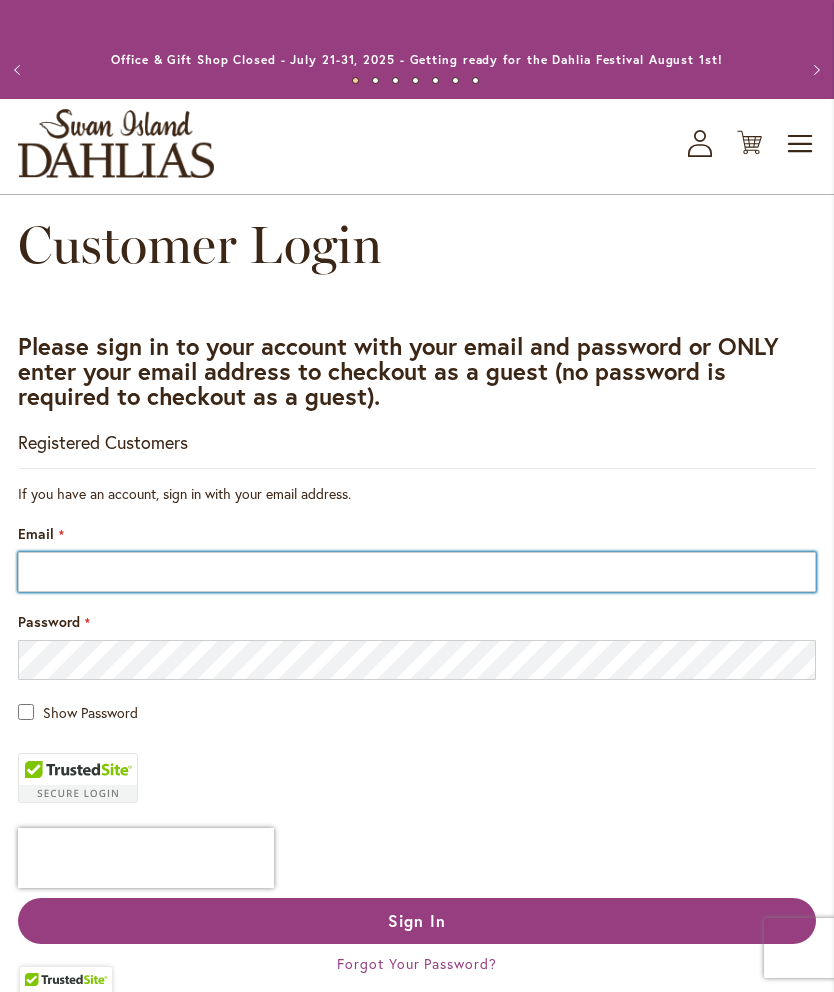 click on "Email" at bounding box center (417, 572) 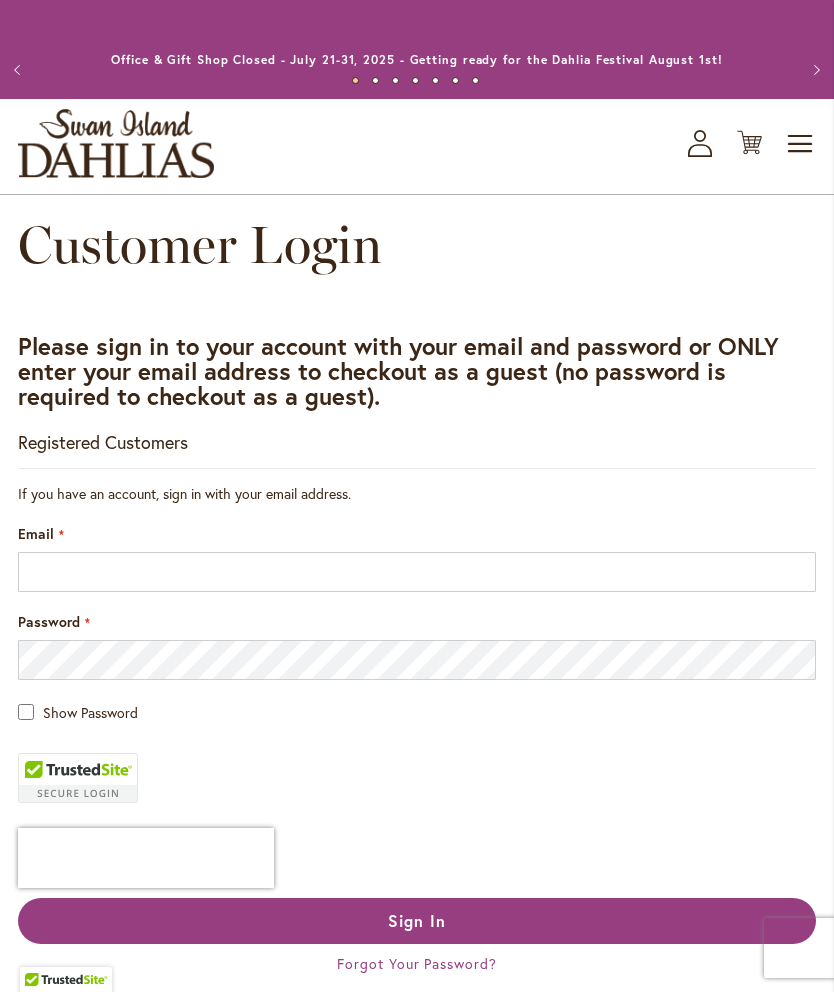 scroll, scrollTop: 268, scrollLeft: 0, axis: vertical 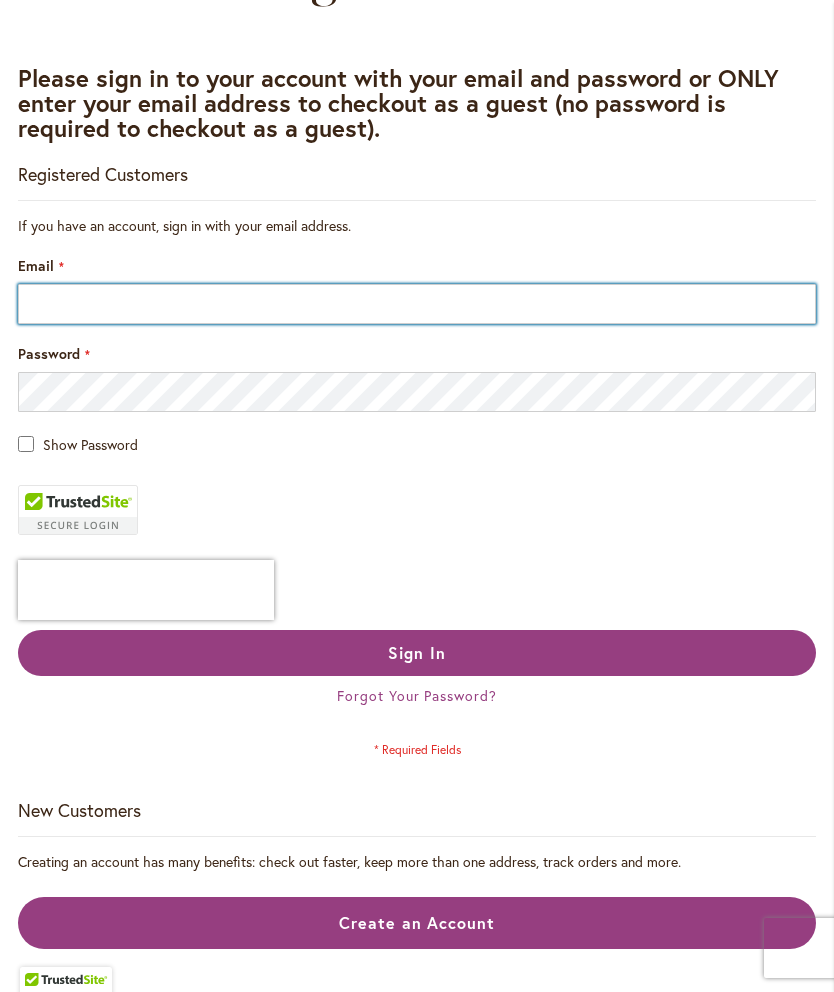 type on "**********" 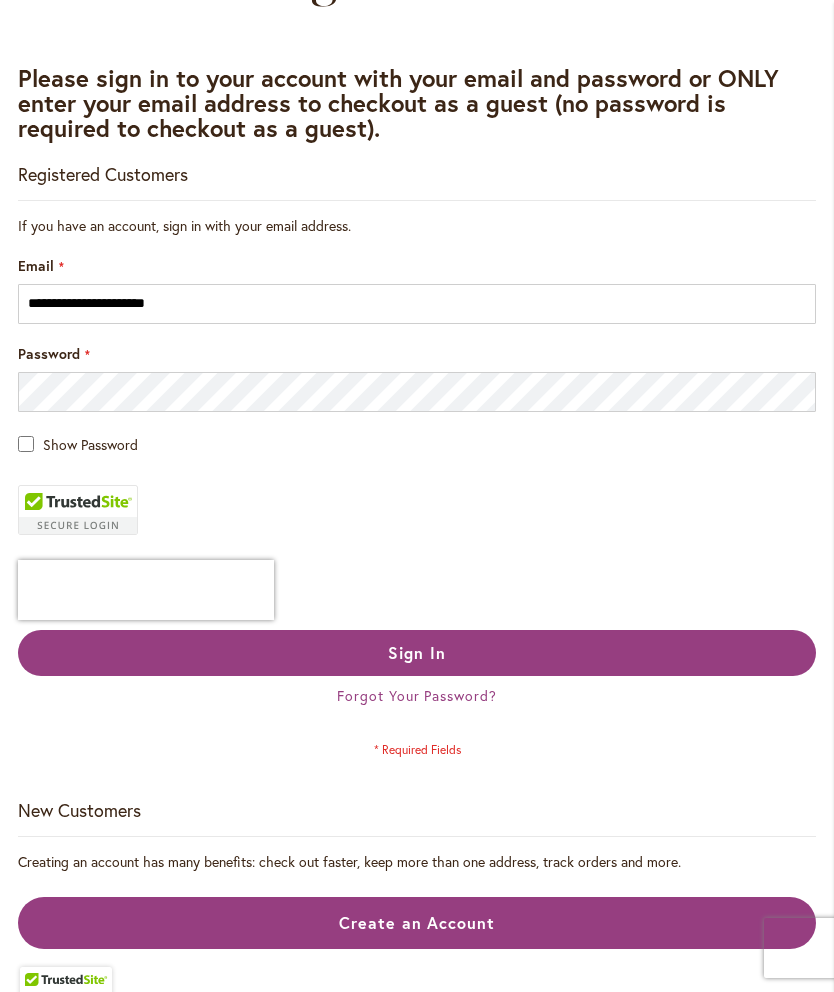 click on "Sign In" at bounding box center [417, 652] 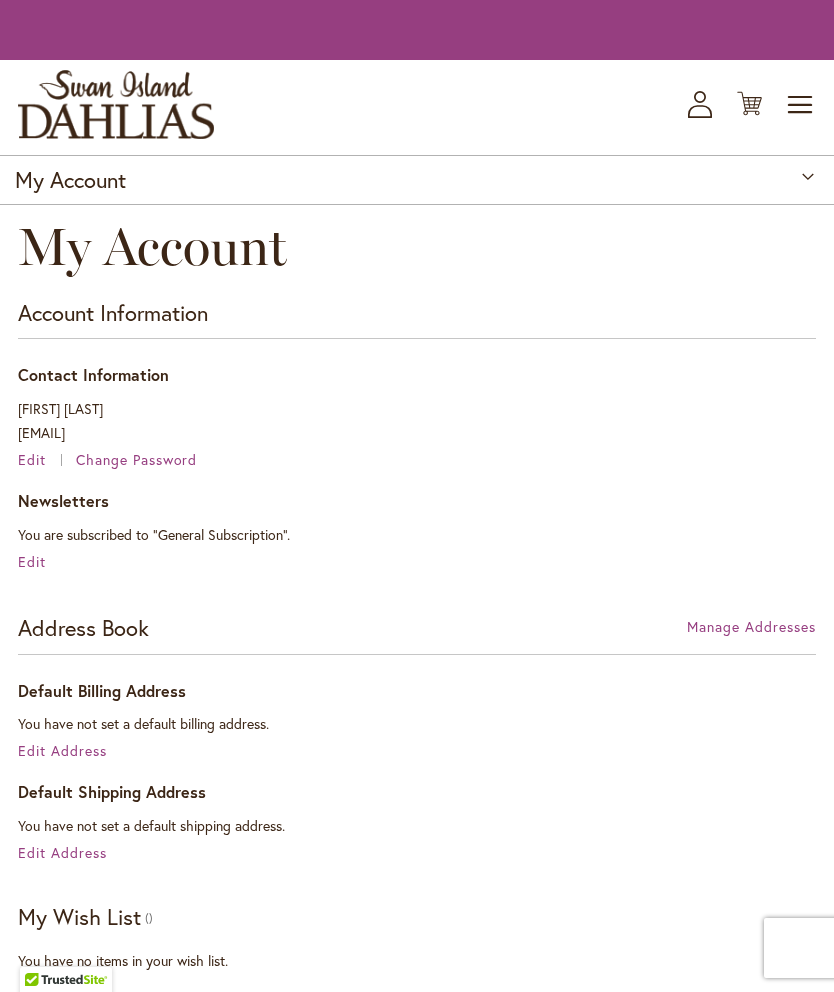 scroll, scrollTop: 0, scrollLeft: 0, axis: both 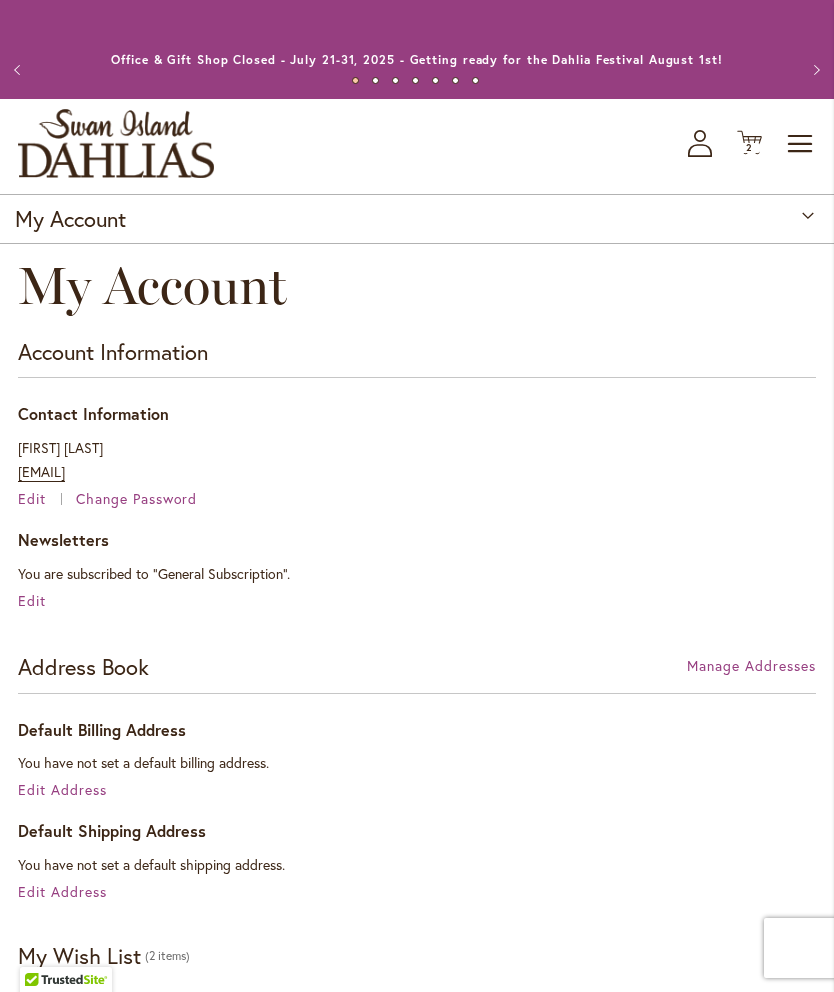 click on "2" at bounding box center [749, 147] 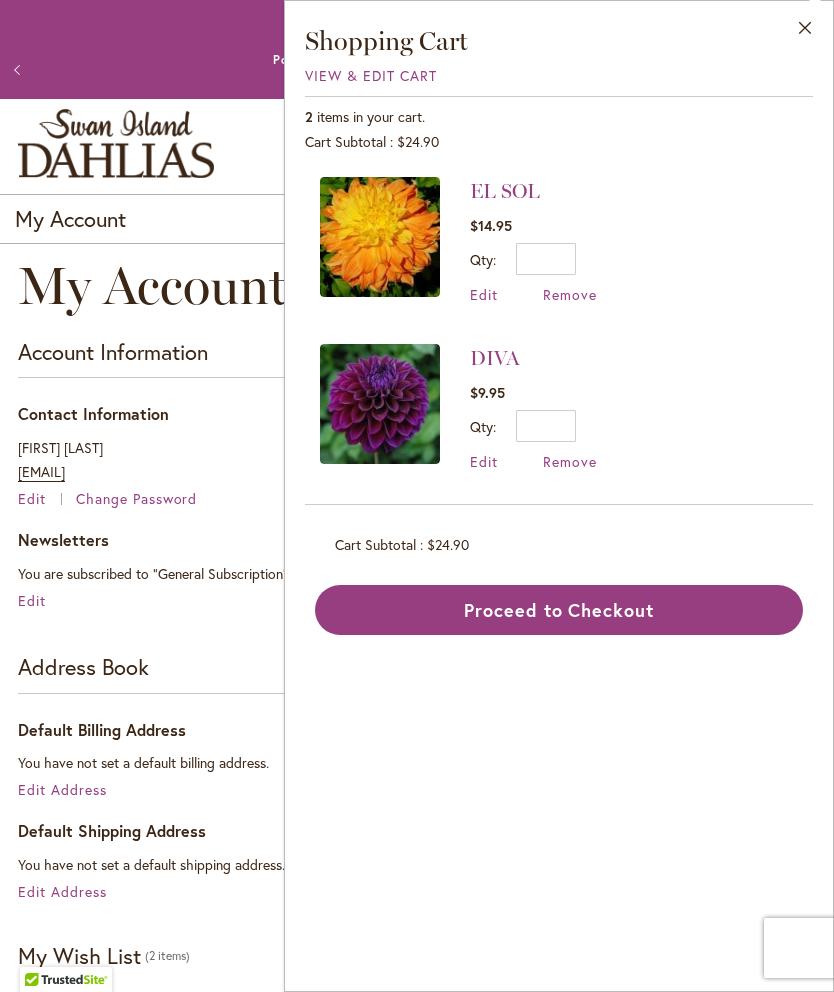 click on "Close" at bounding box center (805, 32) 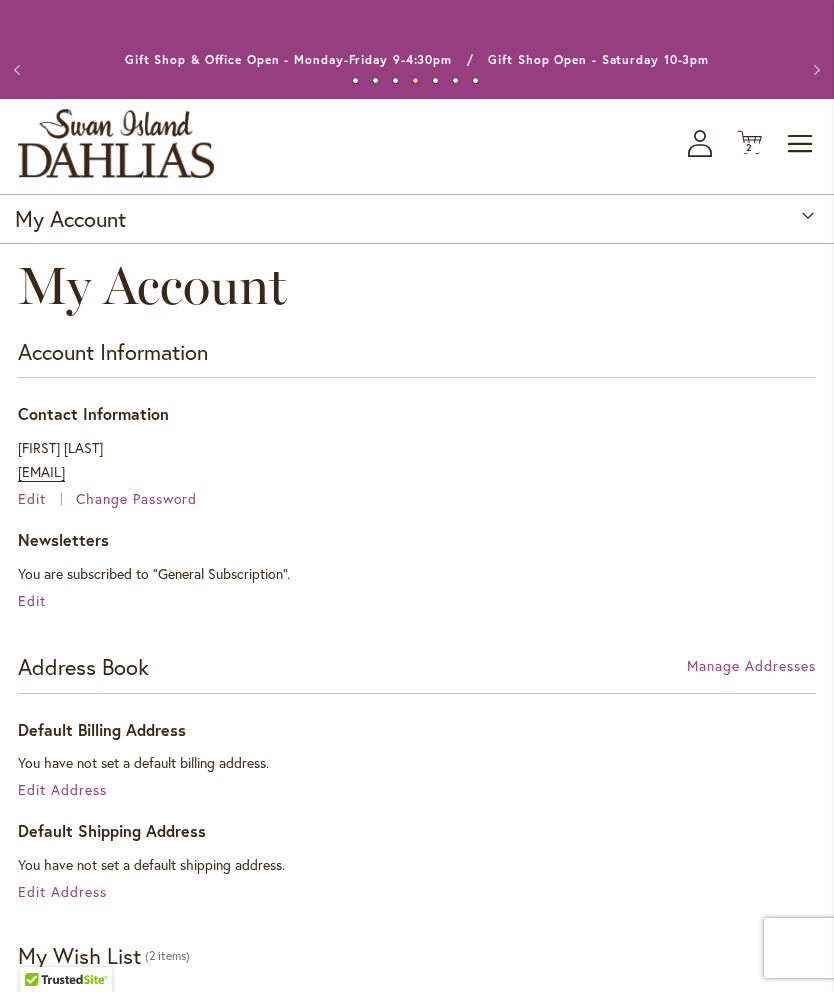 click on "Toggle Nav" at bounding box center [801, 144] 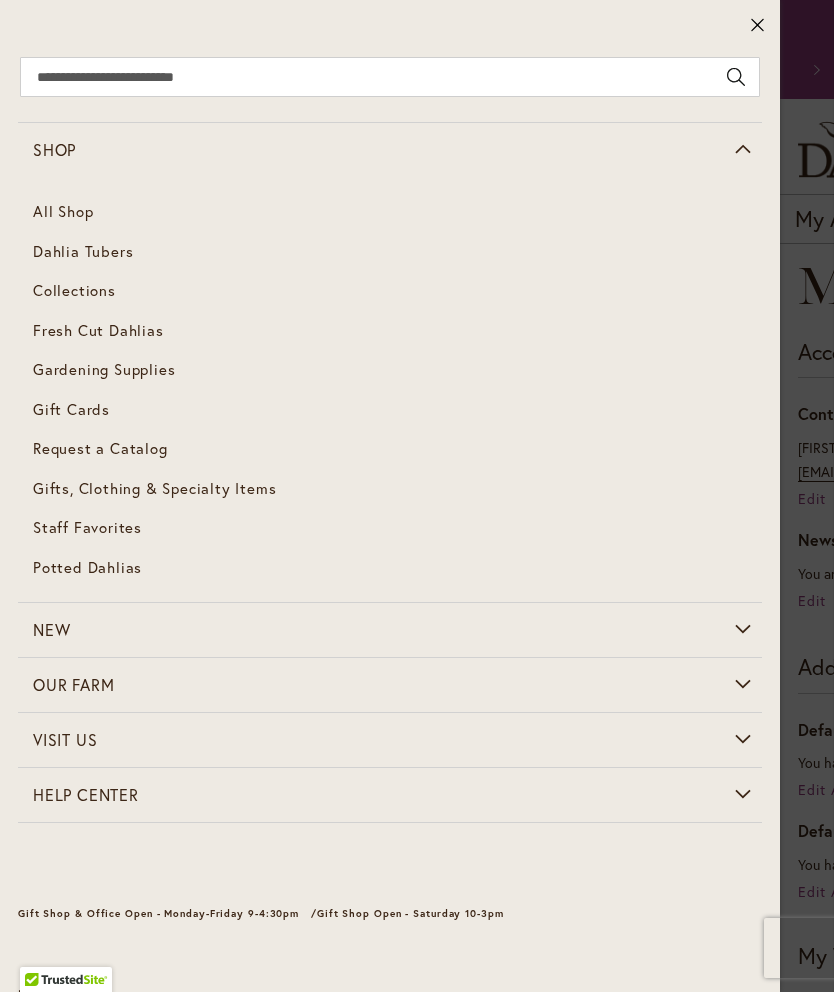 click on "Dahlia Tubers" at bounding box center [83, 251] 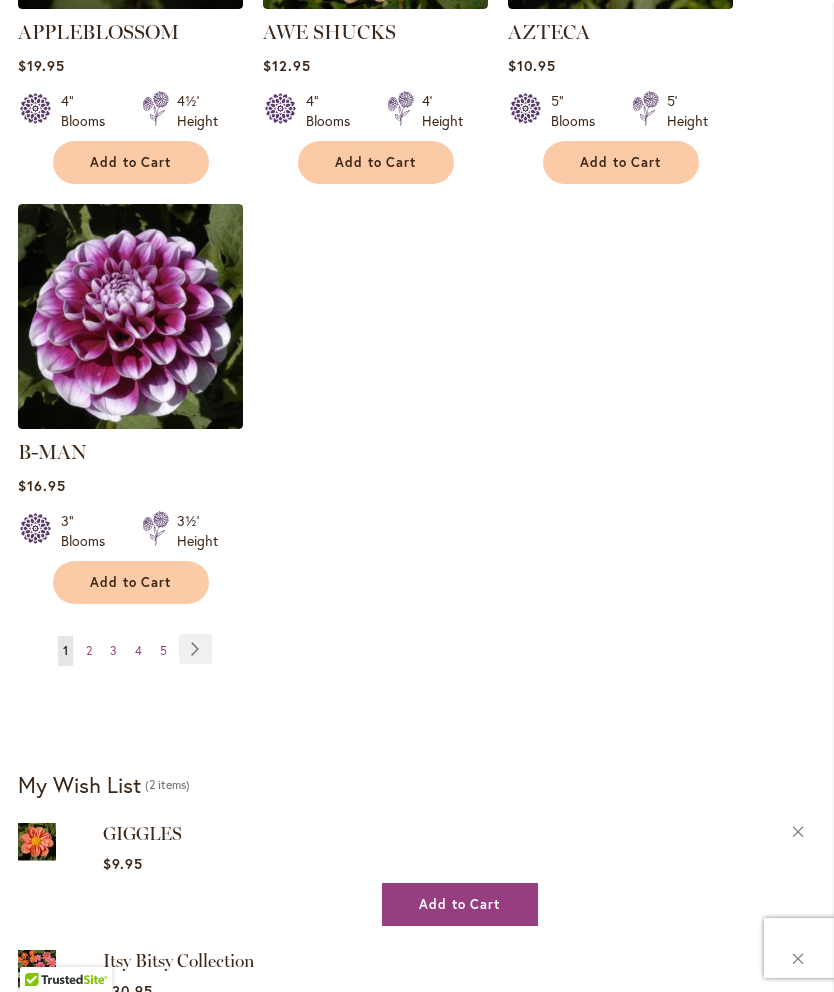 scroll, scrollTop: 2677, scrollLeft: 0, axis: vertical 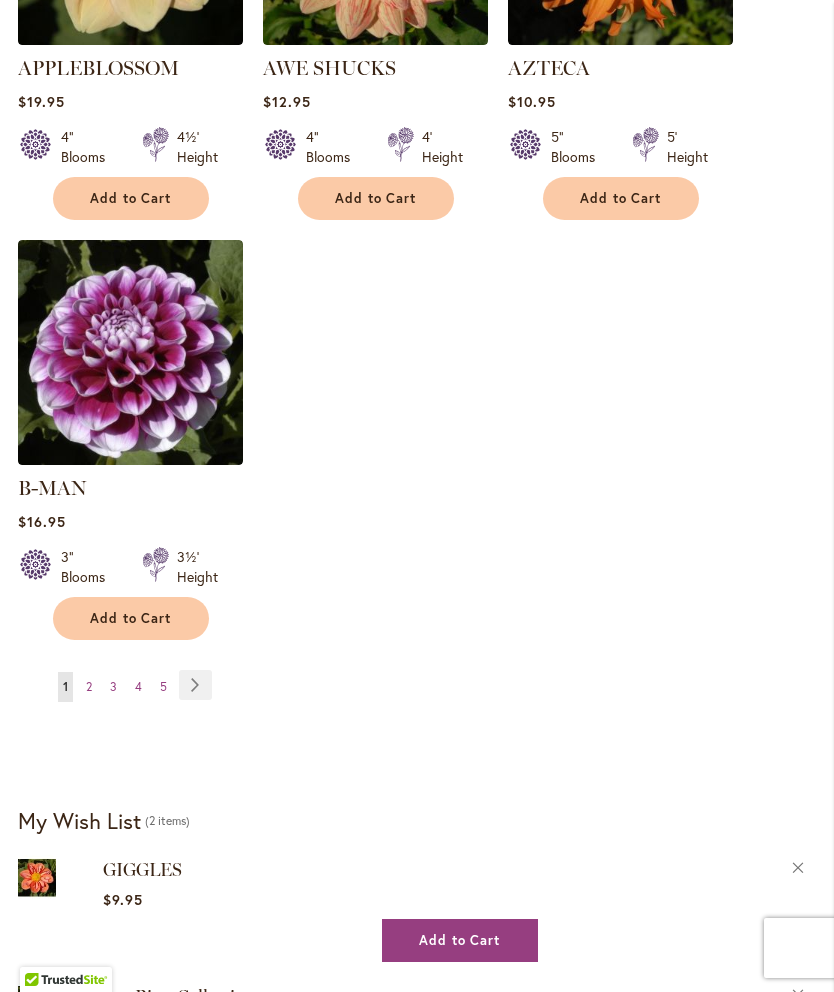 click on "Page
2" at bounding box center (89, 687) 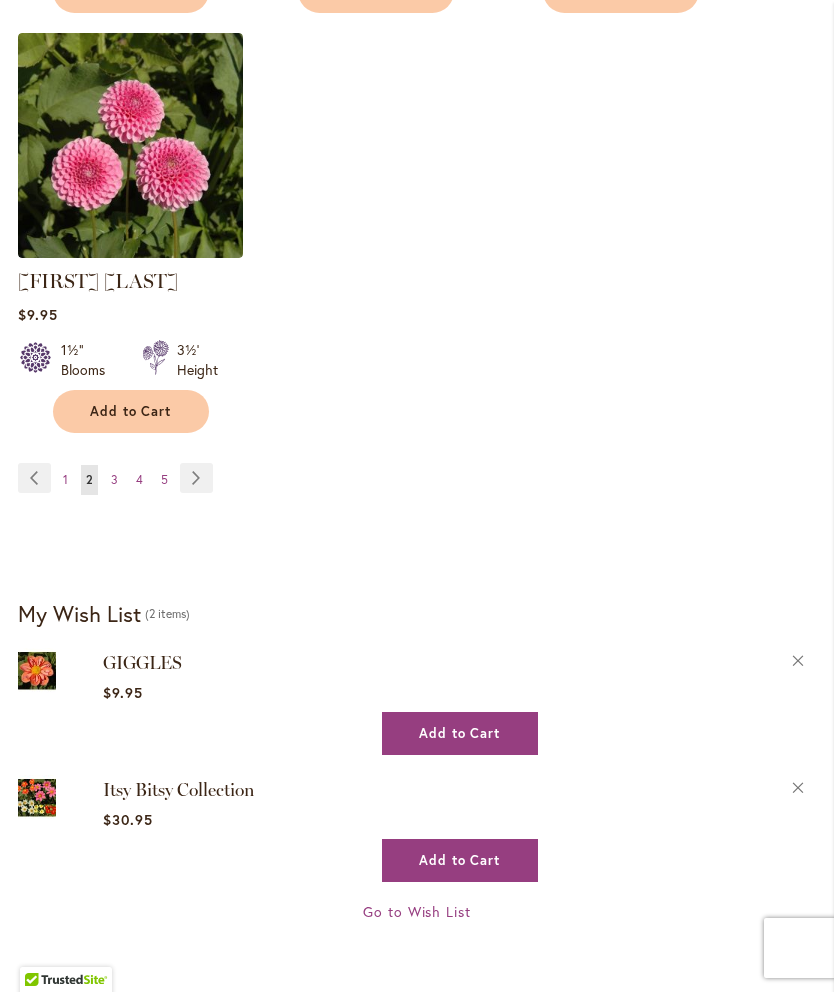 scroll, scrollTop: 2914, scrollLeft: 0, axis: vertical 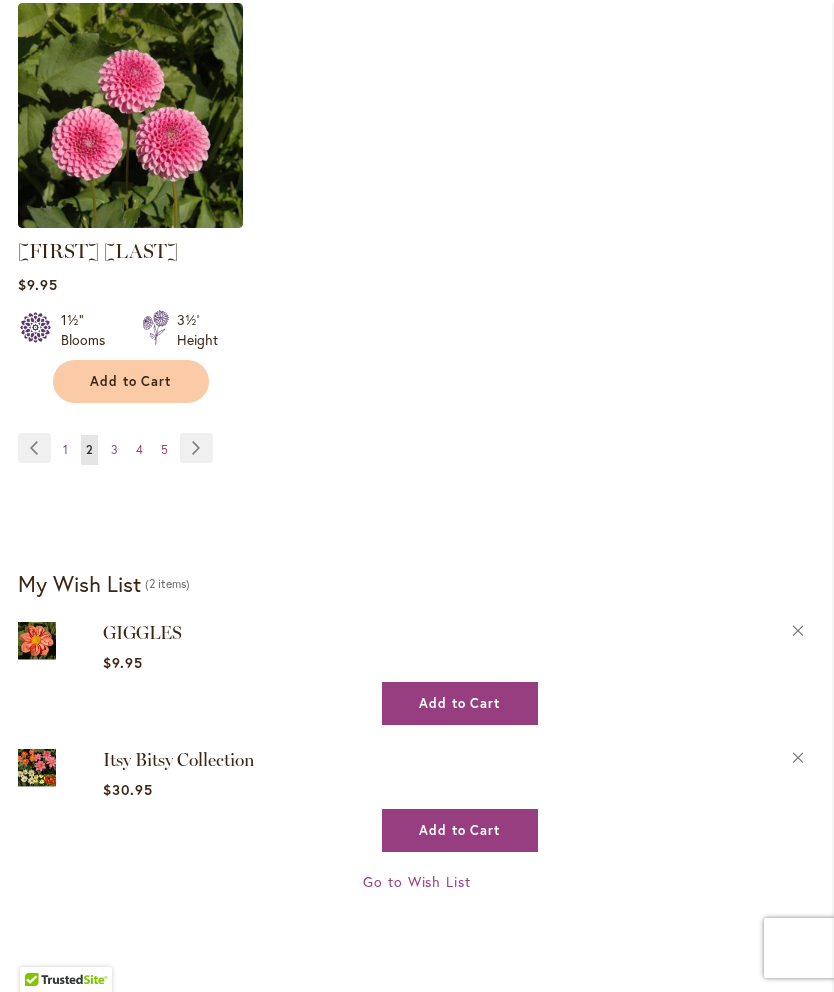 click on "Page
3" at bounding box center (114, 450) 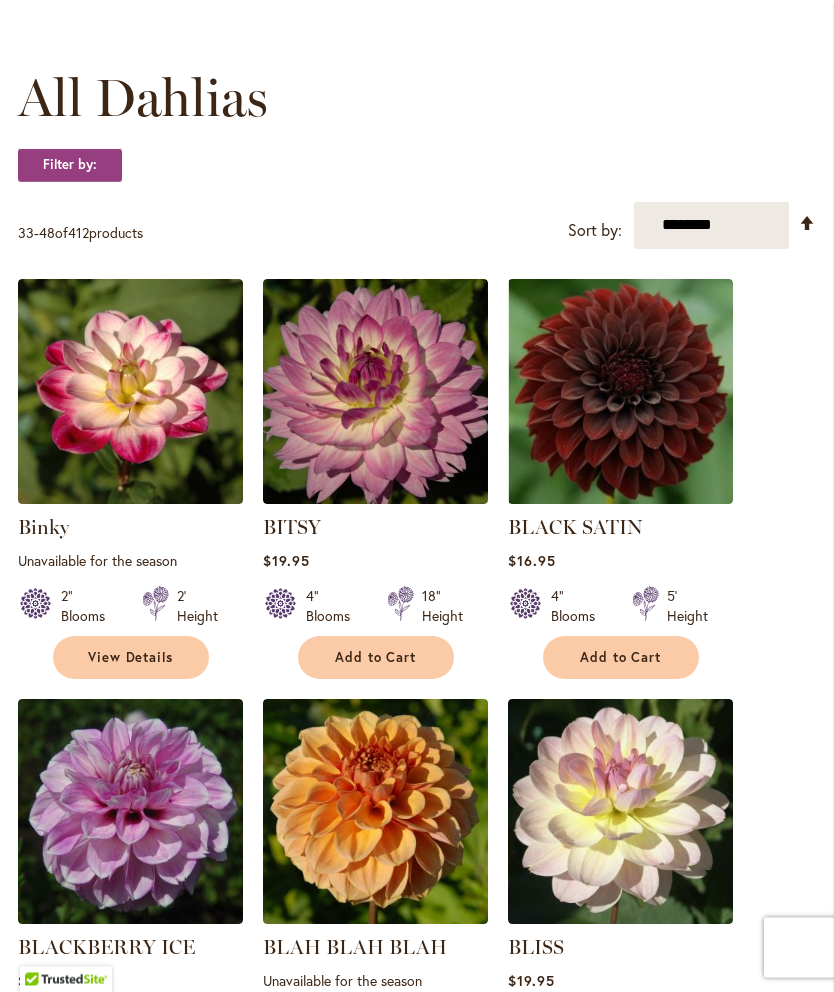 scroll, scrollTop: 538, scrollLeft: 0, axis: vertical 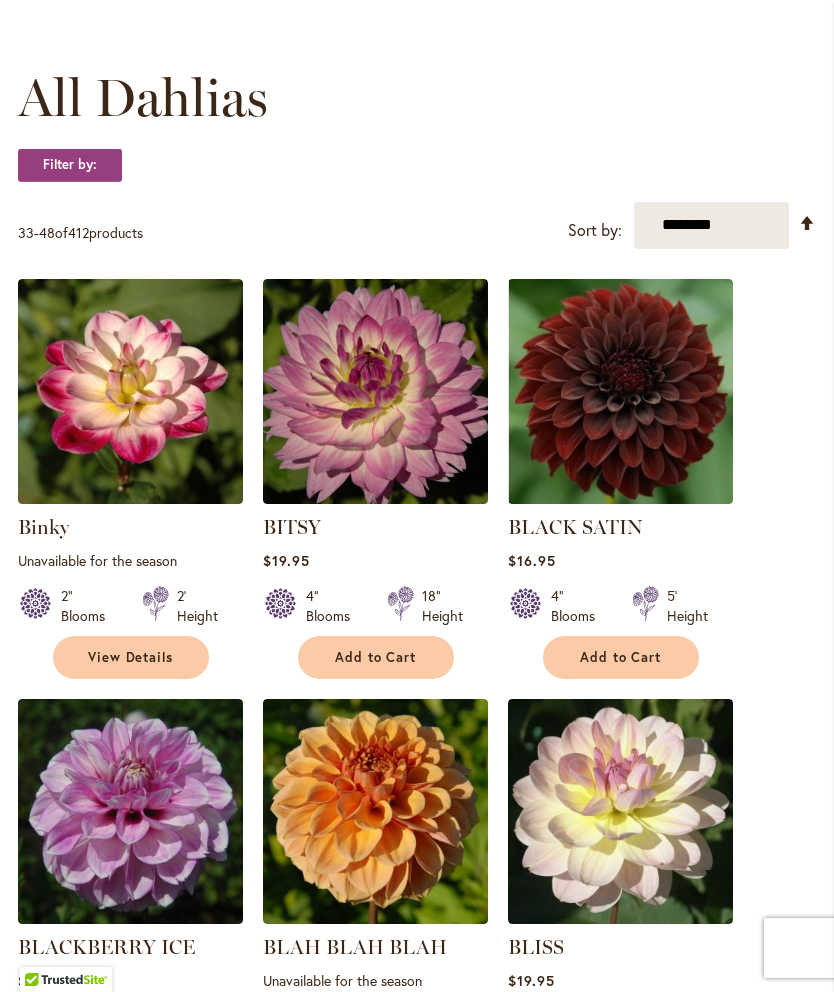 click at bounding box center (375, 391) 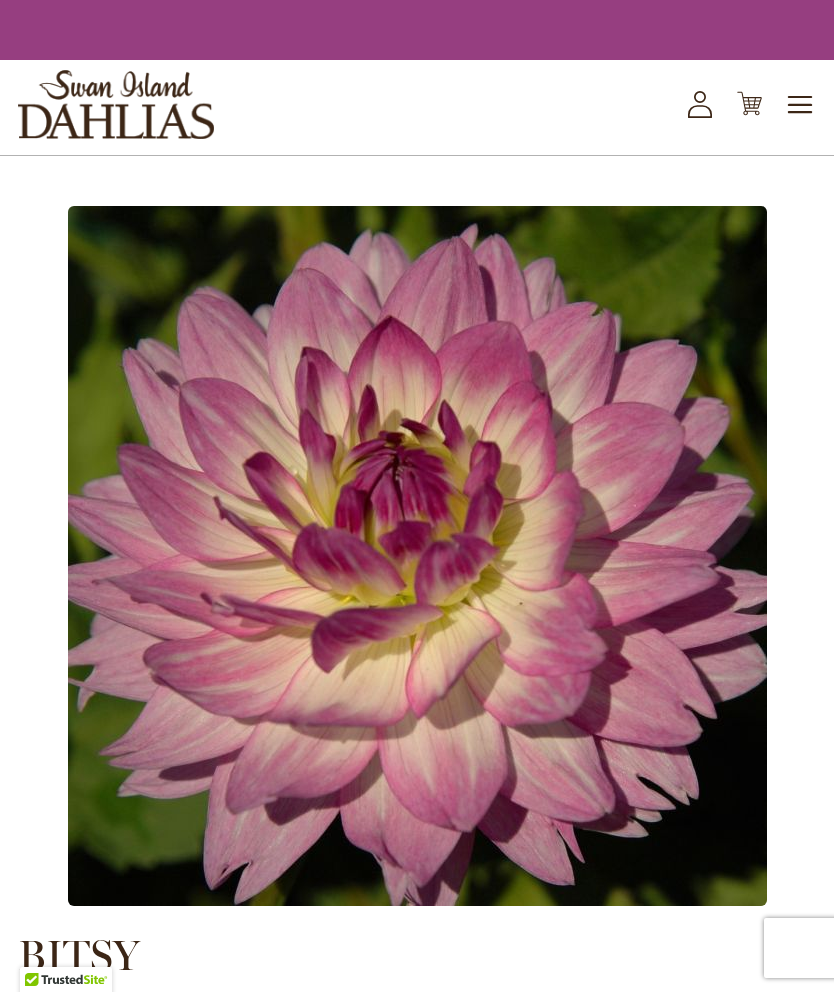 scroll, scrollTop: 0, scrollLeft: 0, axis: both 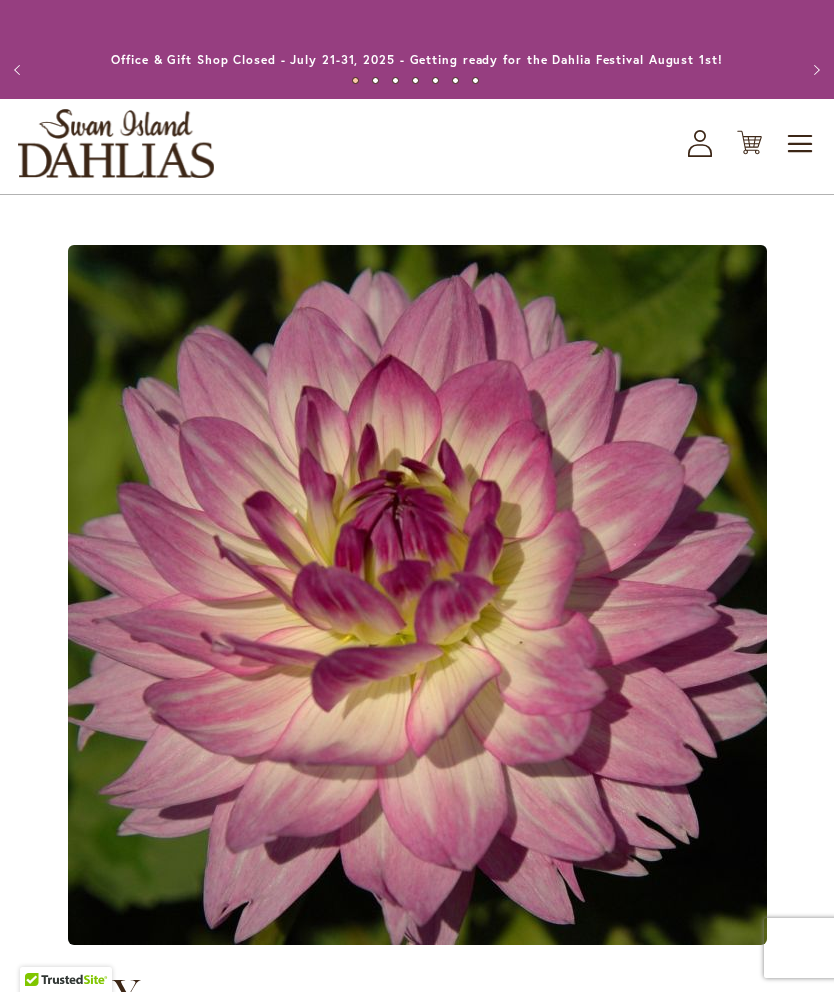 type on "*****" 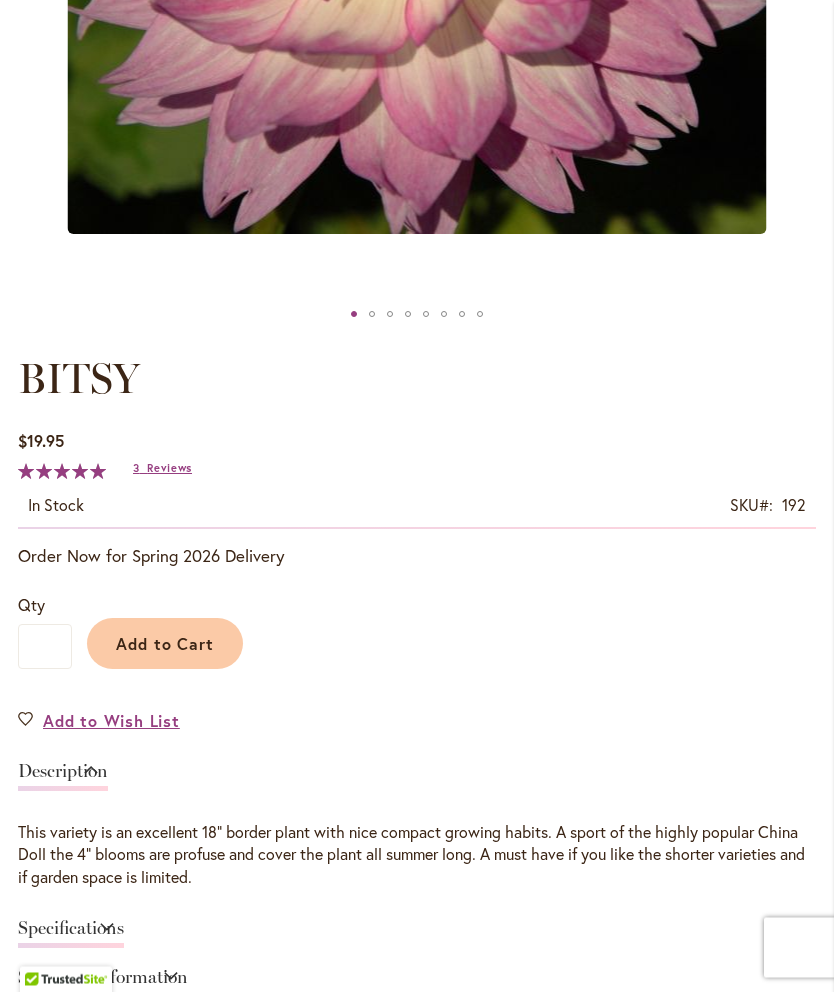 scroll, scrollTop: 794, scrollLeft: 0, axis: vertical 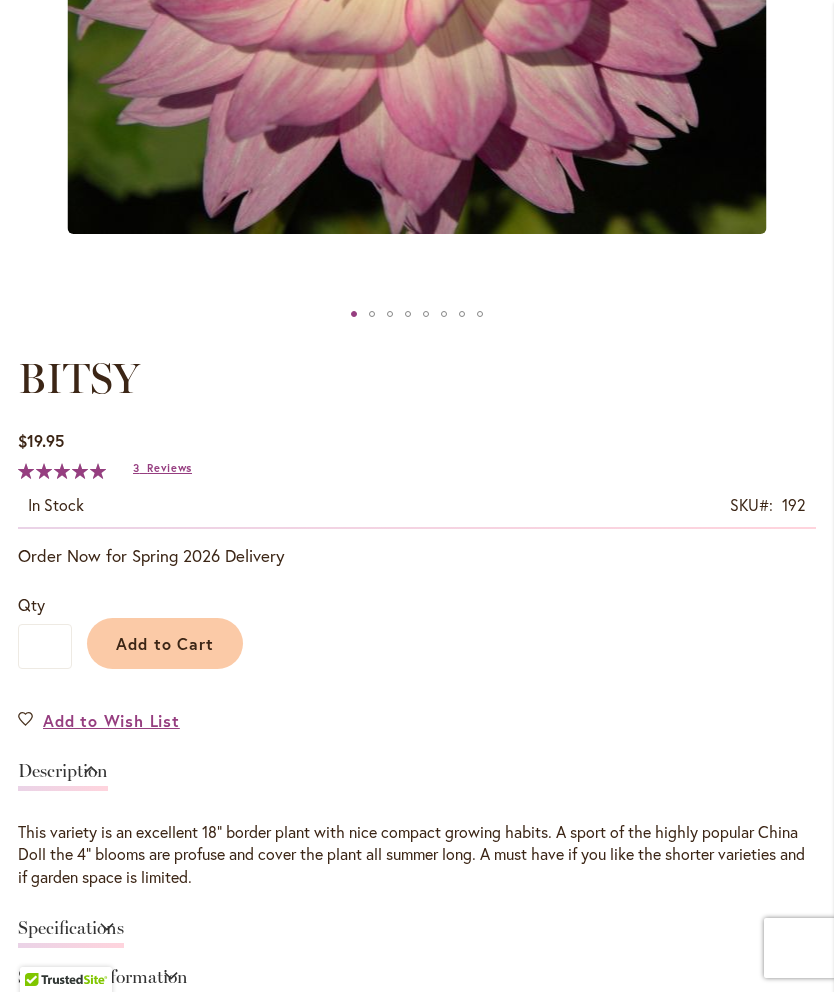 click on "Add to Wish List" at bounding box center (111, 720) 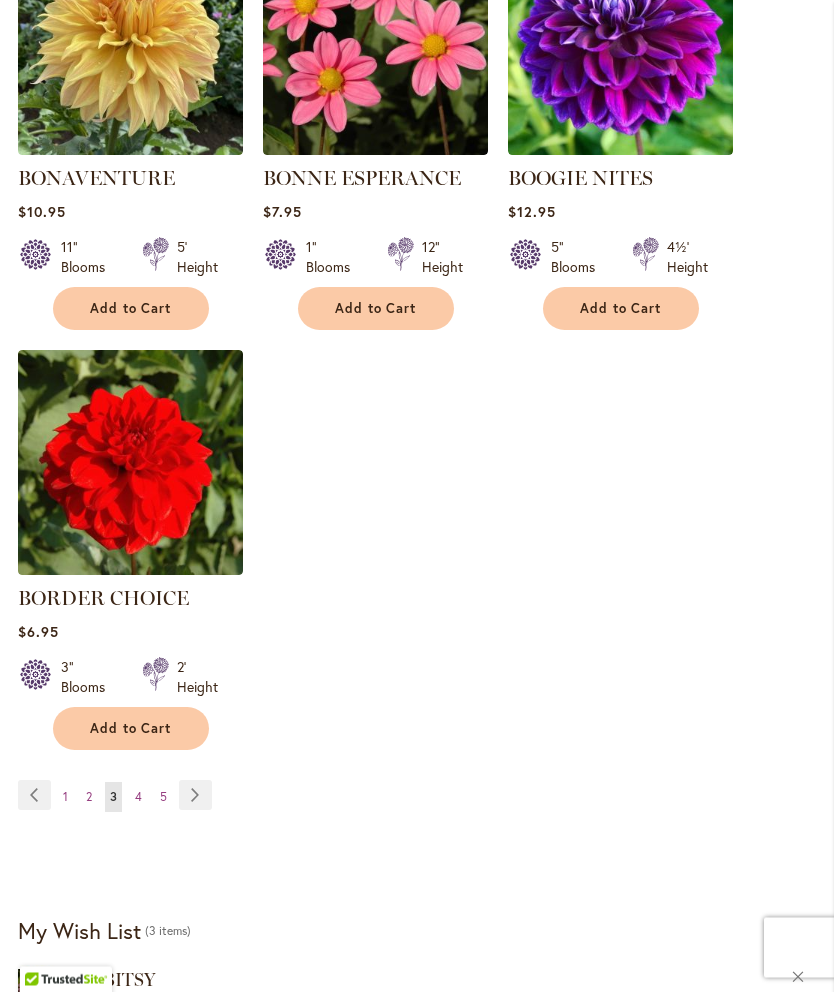 scroll, scrollTop: 2620, scrollLeft: 0, axis: vertical 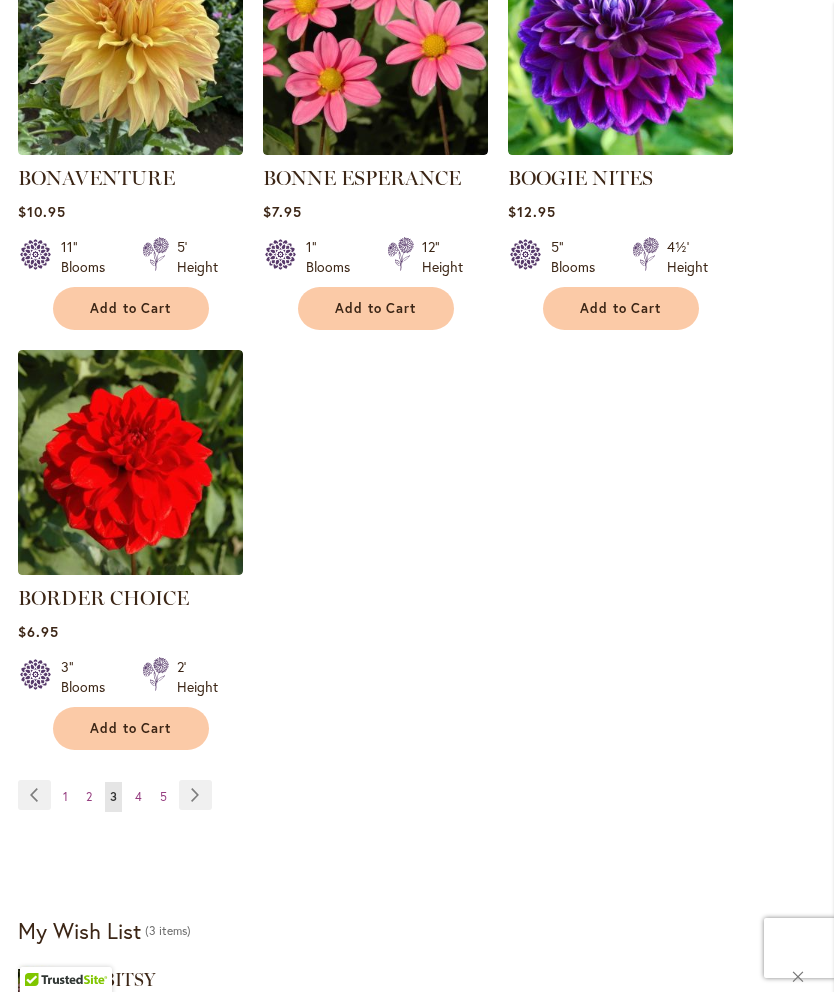 click on "Page
4" at bounding box center (138, 797) 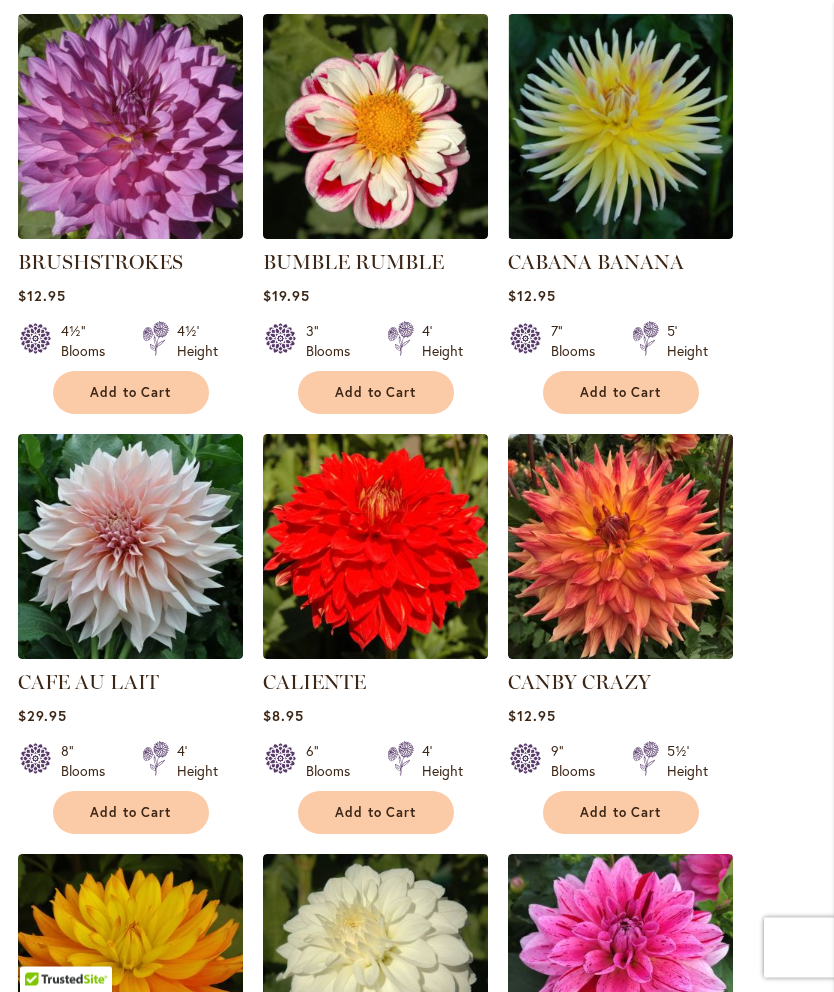 scroll, scrollTop: 1705, scrollLeft: 0, axis: vertical 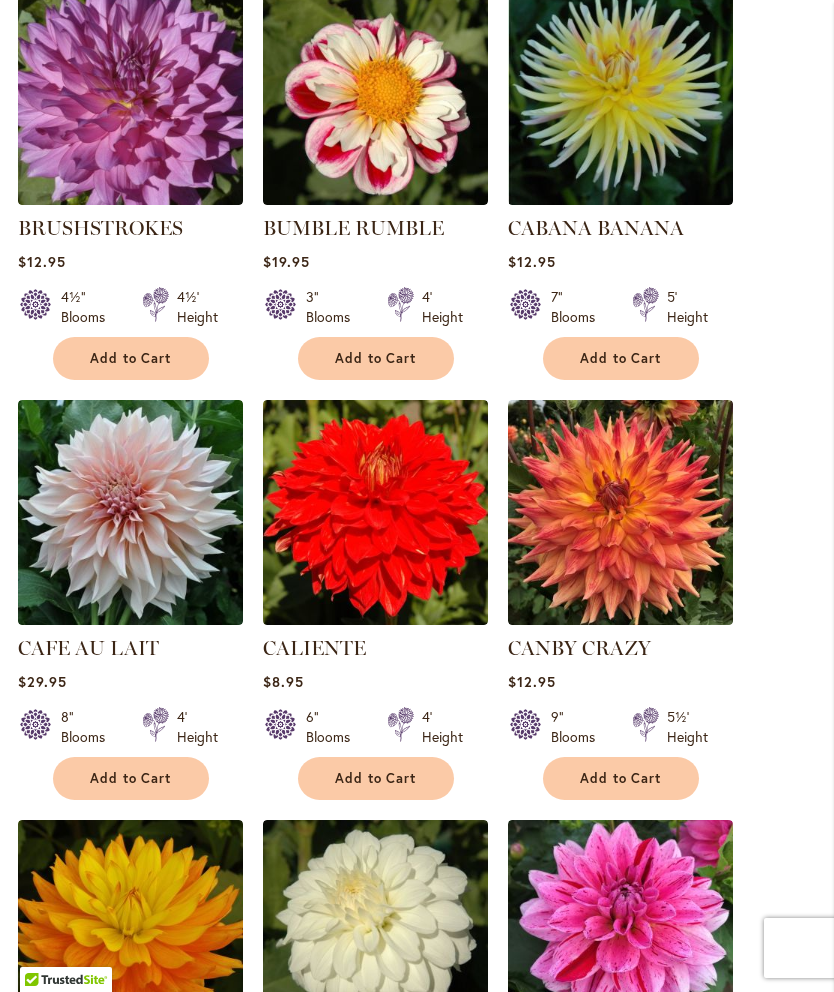click at bounding box center [130, 512] 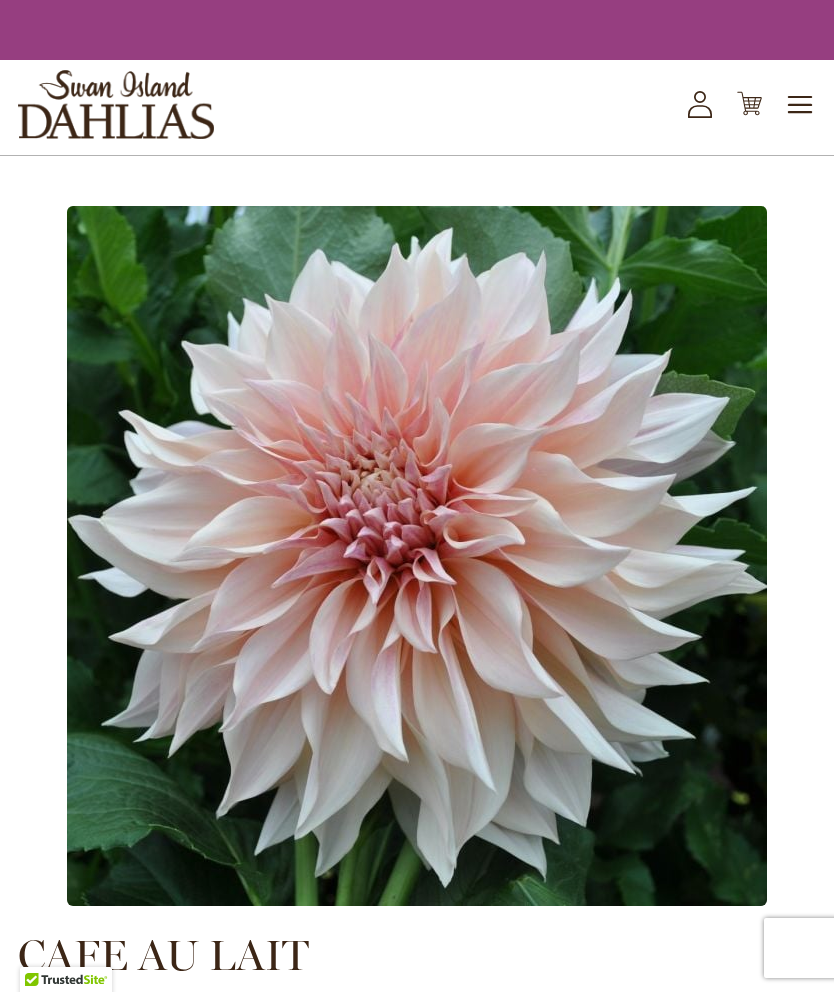 scroll, scrollTop: 0, scrollLeft: 0, axis: both 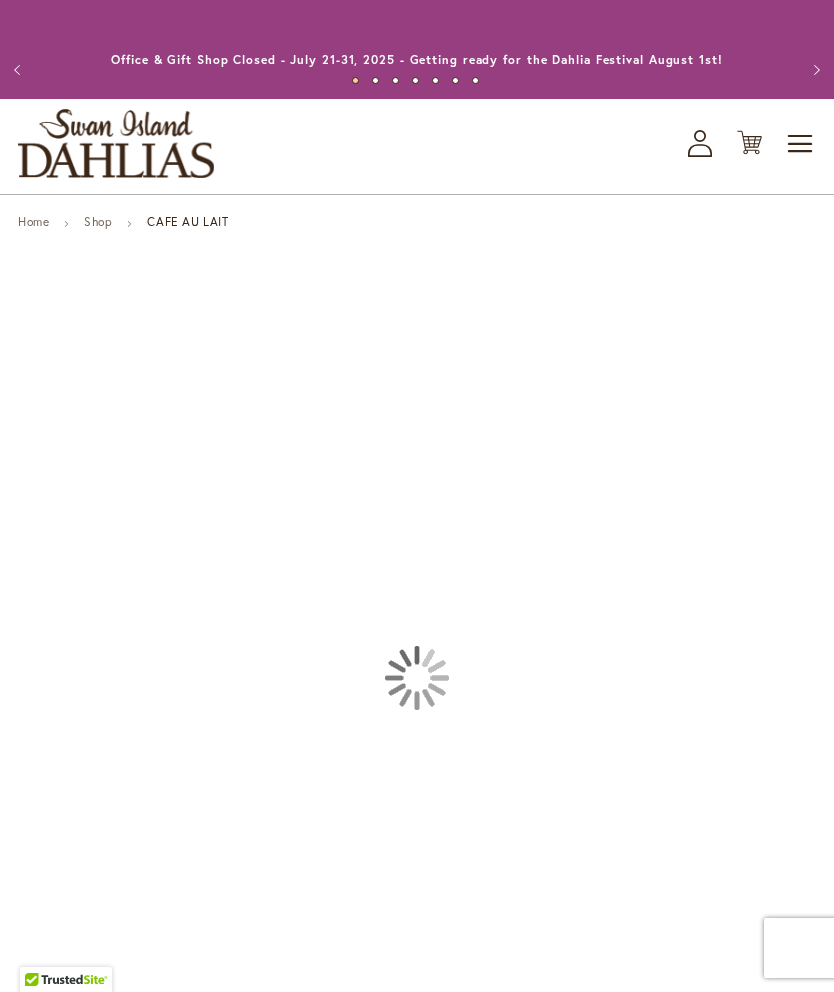 type on "*****" 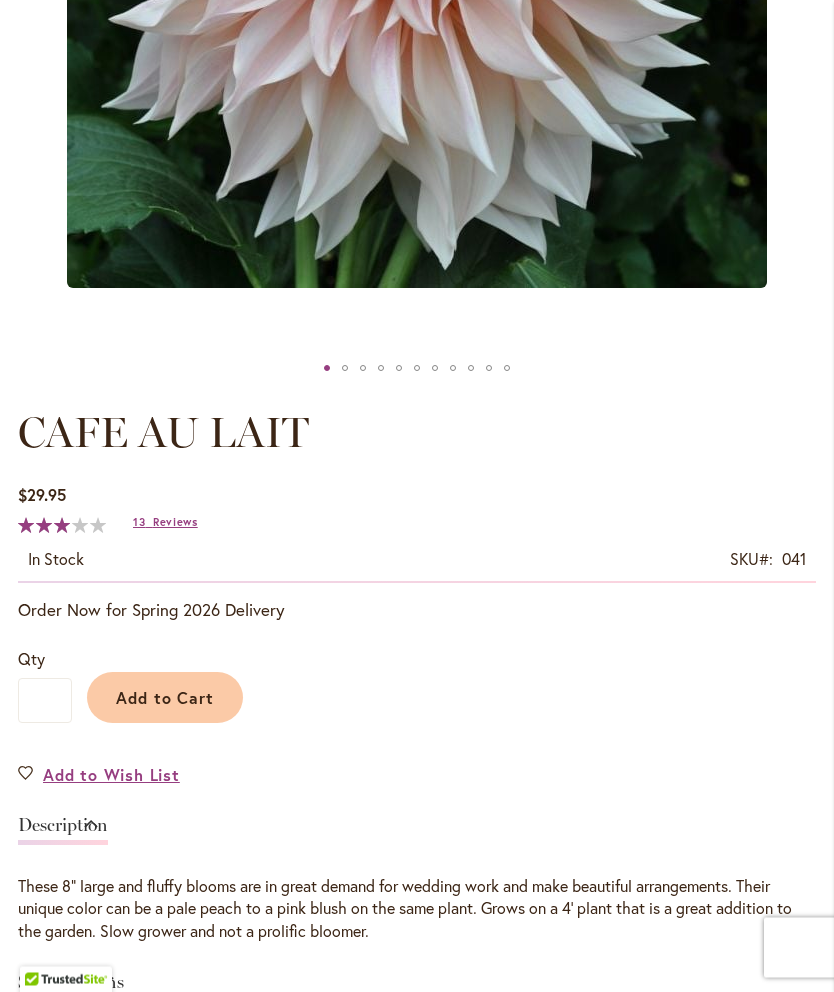 scroll, scrollTop: 740, scrollLeft: 0, axis: vertical 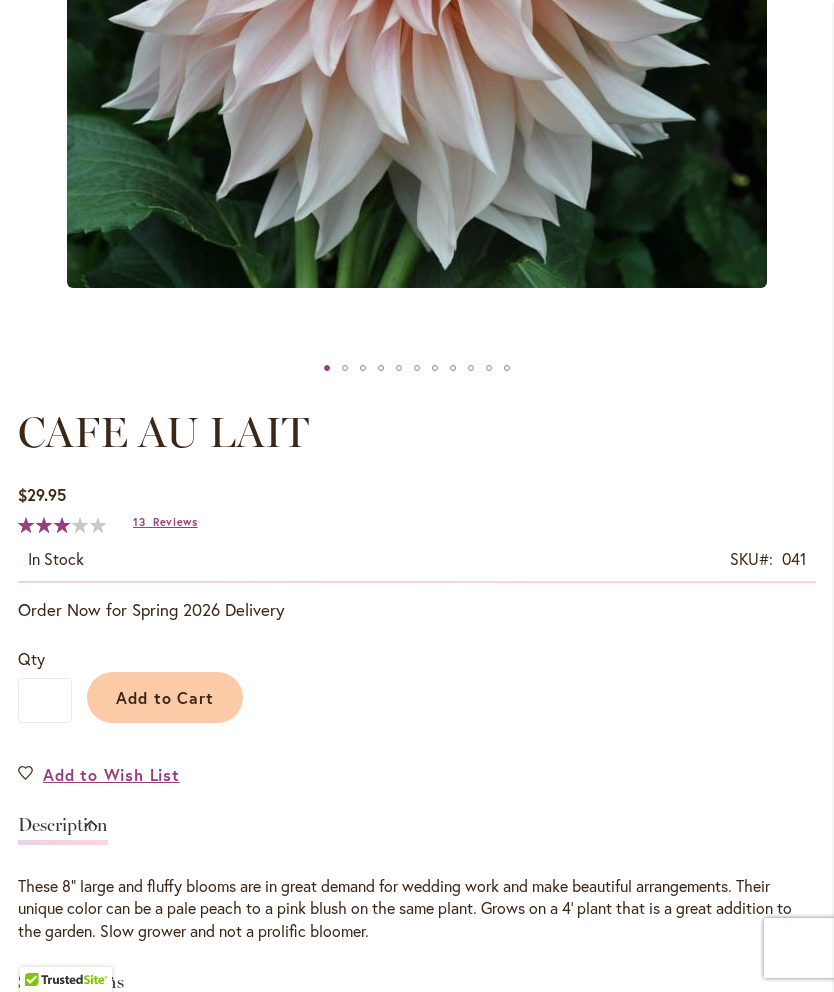 click on "Add to Wish List" at bounding box center (111, 774) 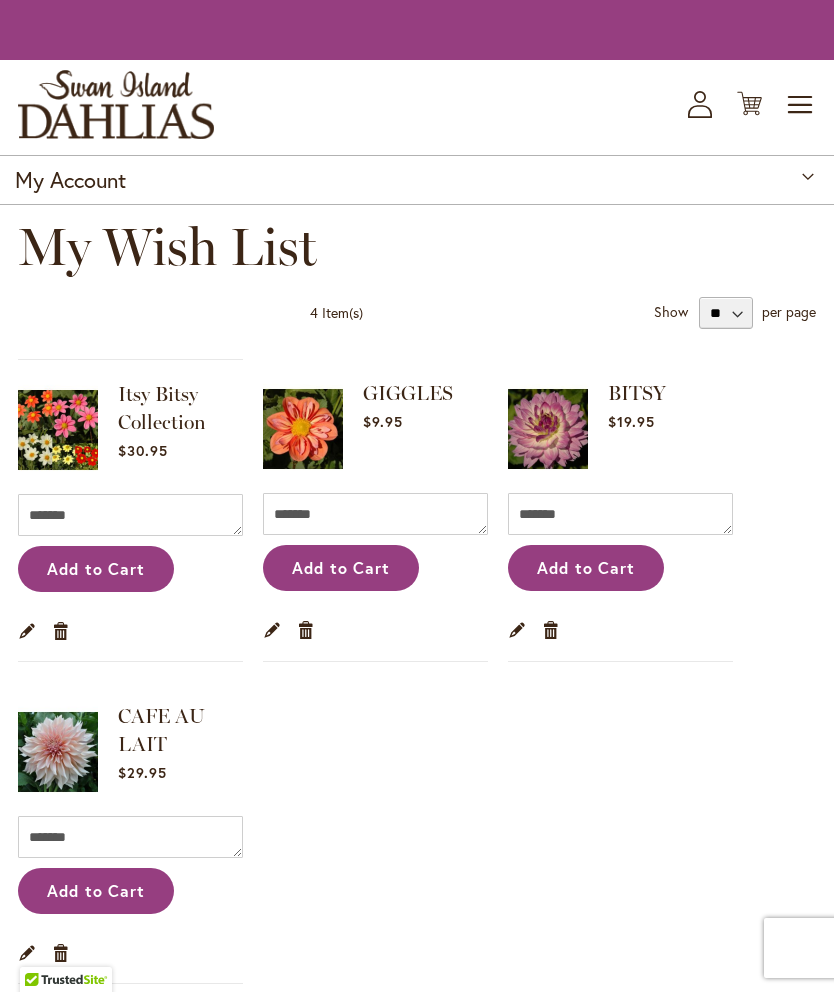 scroll, scrollTop: 0, scrollLeft: 0, axis: both 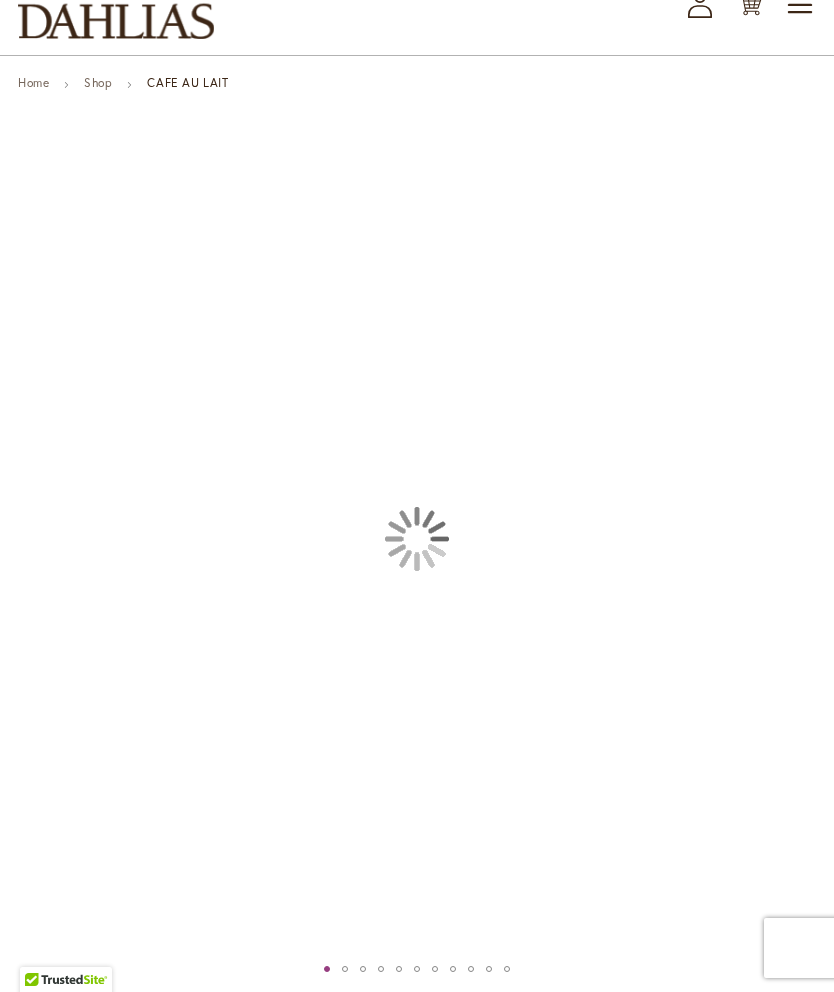 type on "*****" 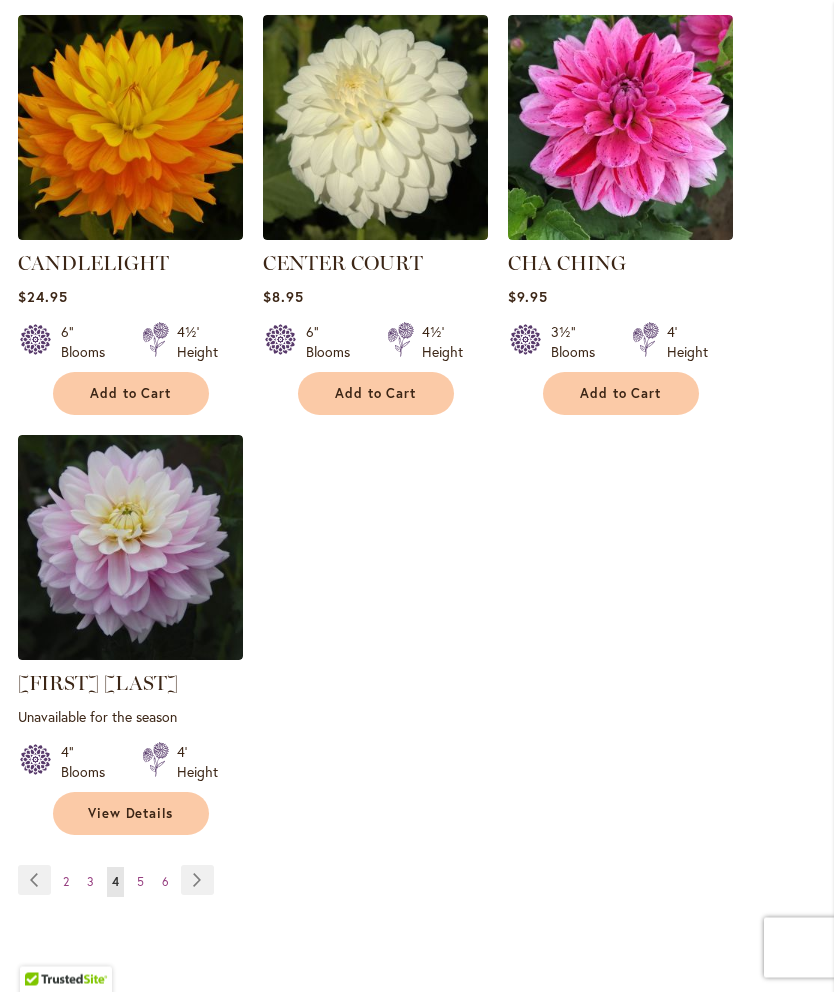 scroll, scrollTop: 2510, scrollLeft: 0, axis: vertical 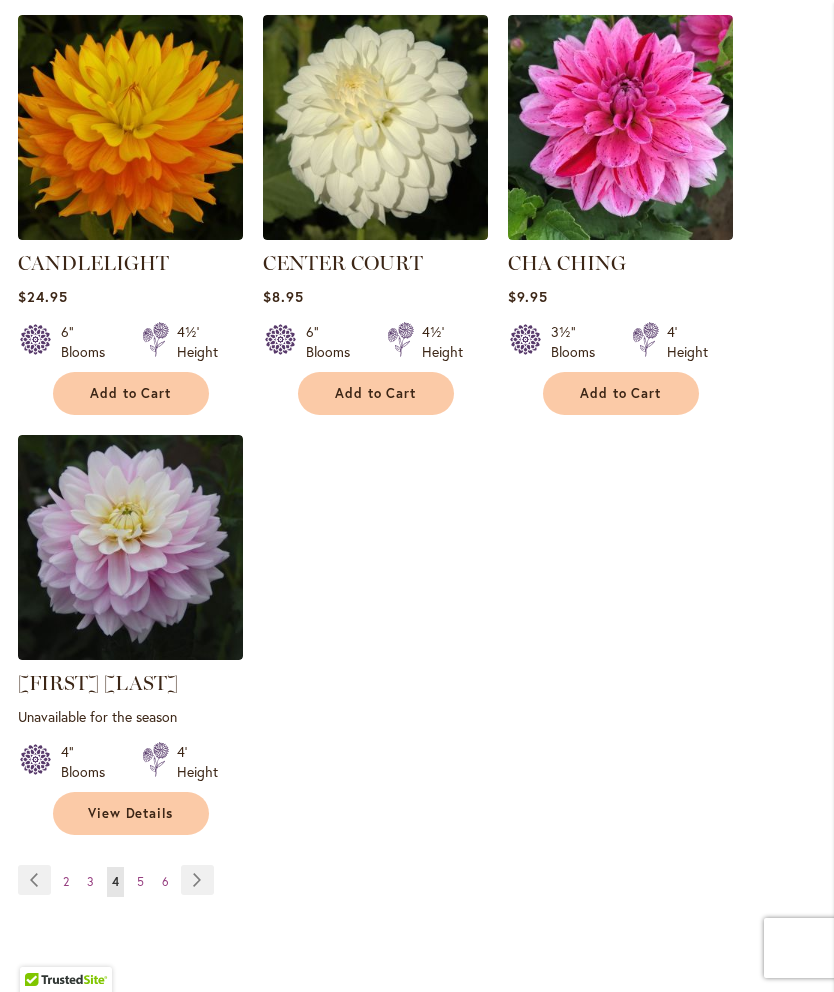 click on "5" at bounding box center [140, 881] 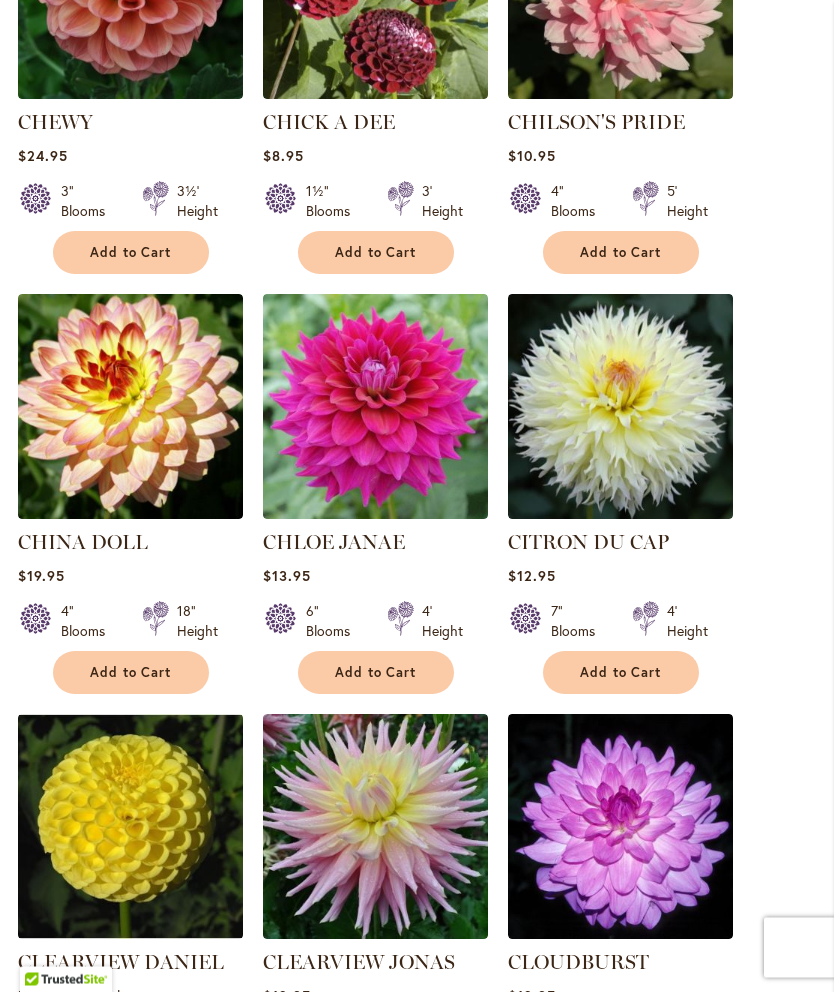 scroll, scrollTop: 1784, scrollLeft: 0, axis: vertical 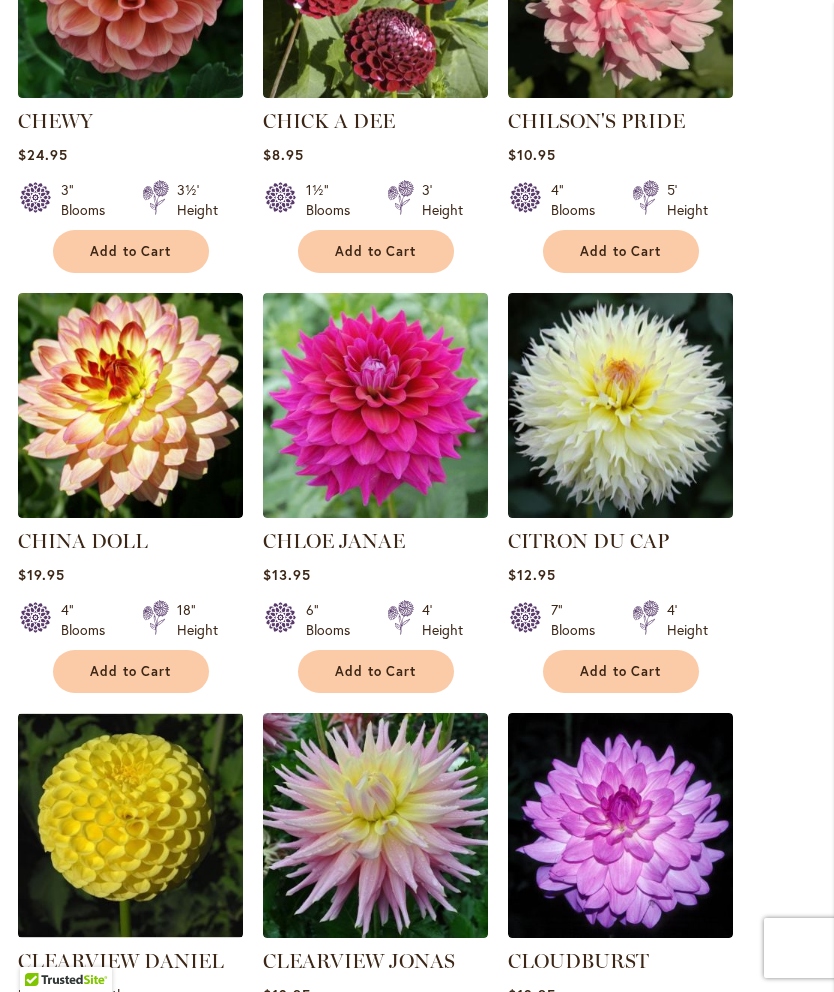click at bounding box center [620, 405] 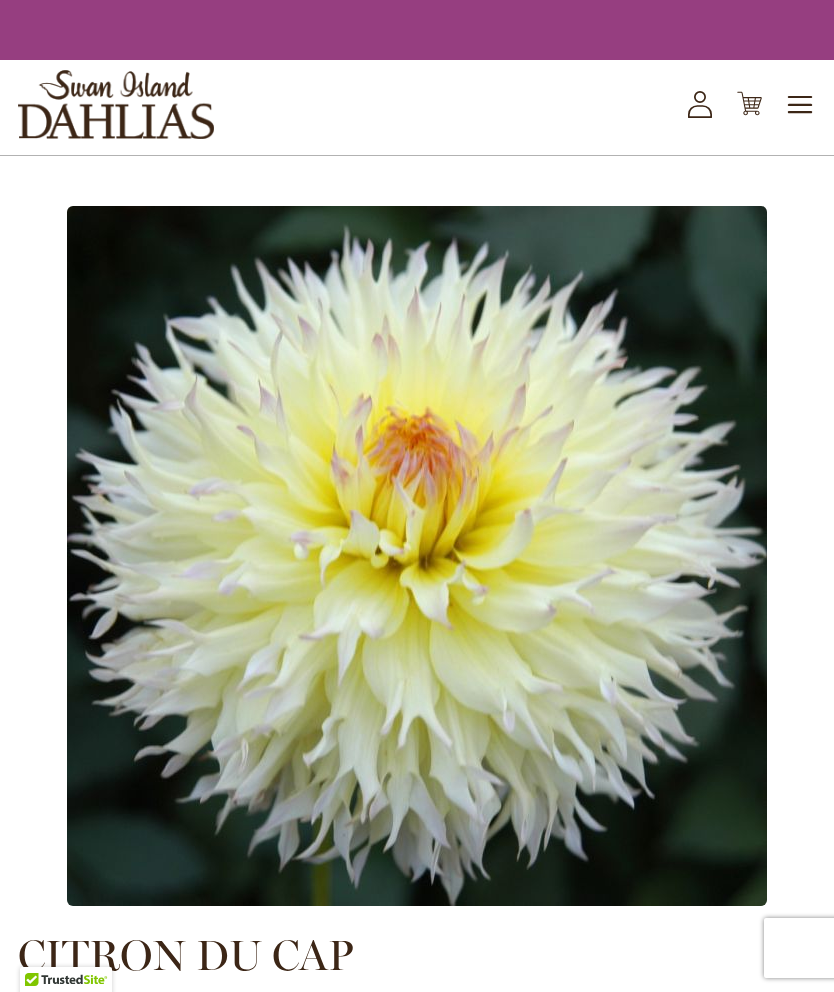 scroll, scrollTop: 0, scrollLeft: 0, axis: both 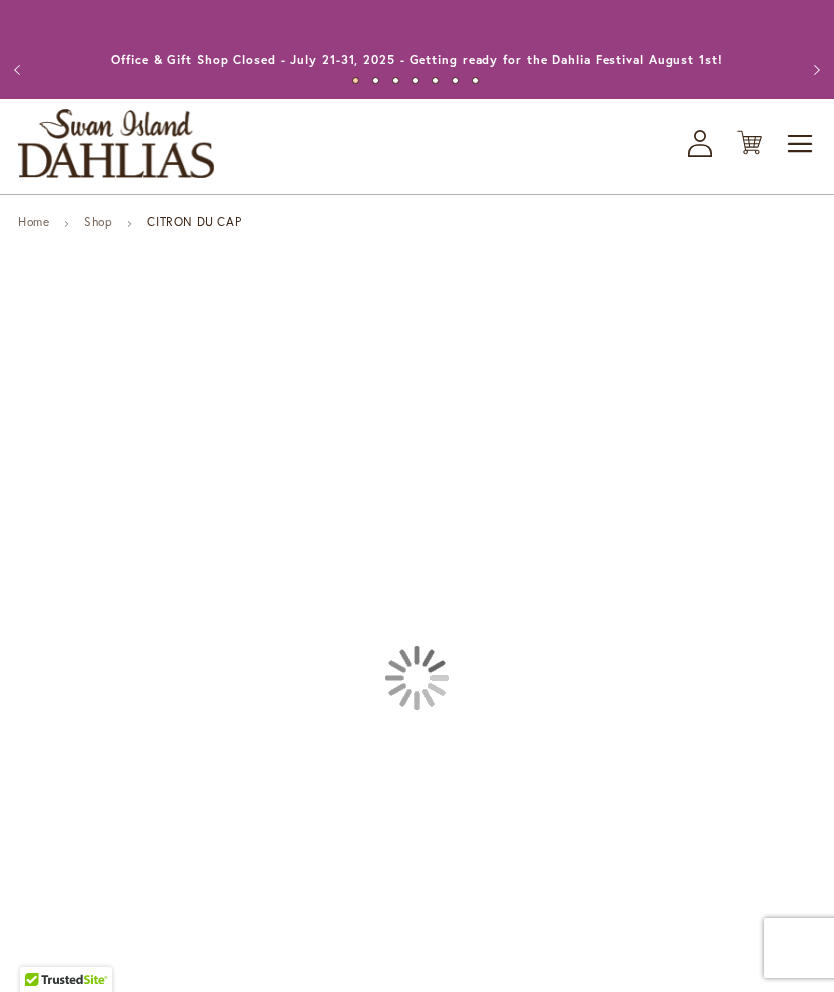 type on "*****" 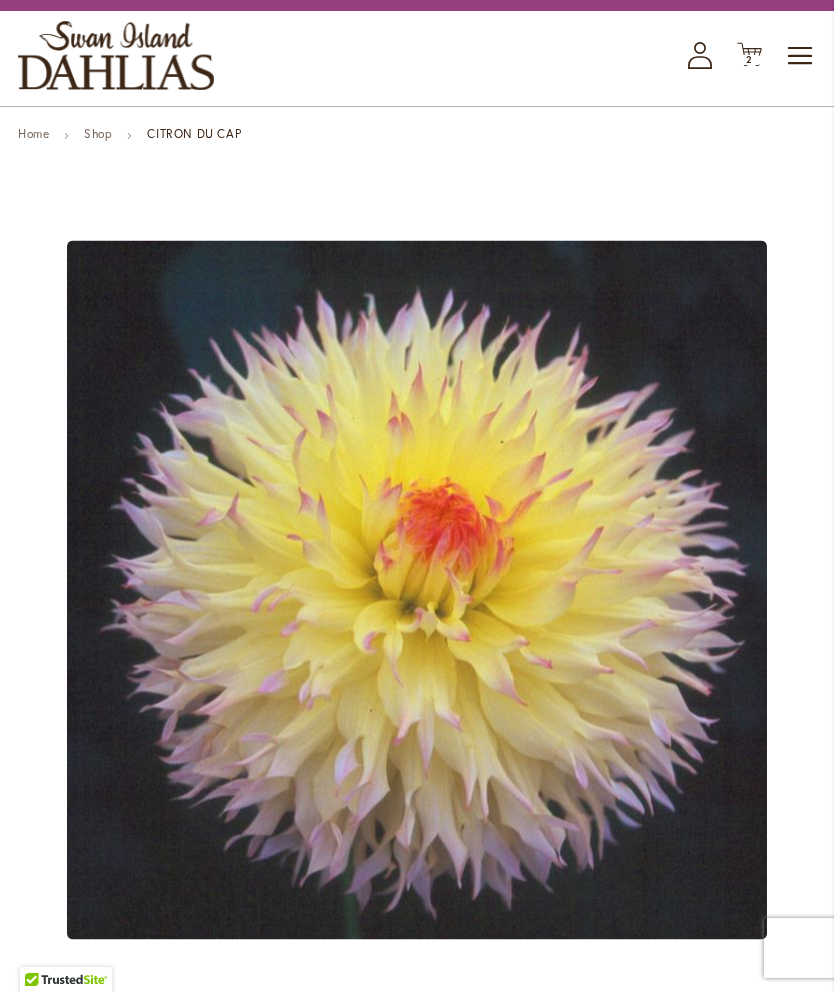 scroll, scrollTop: 0, scrollLeft: 0, axis: both 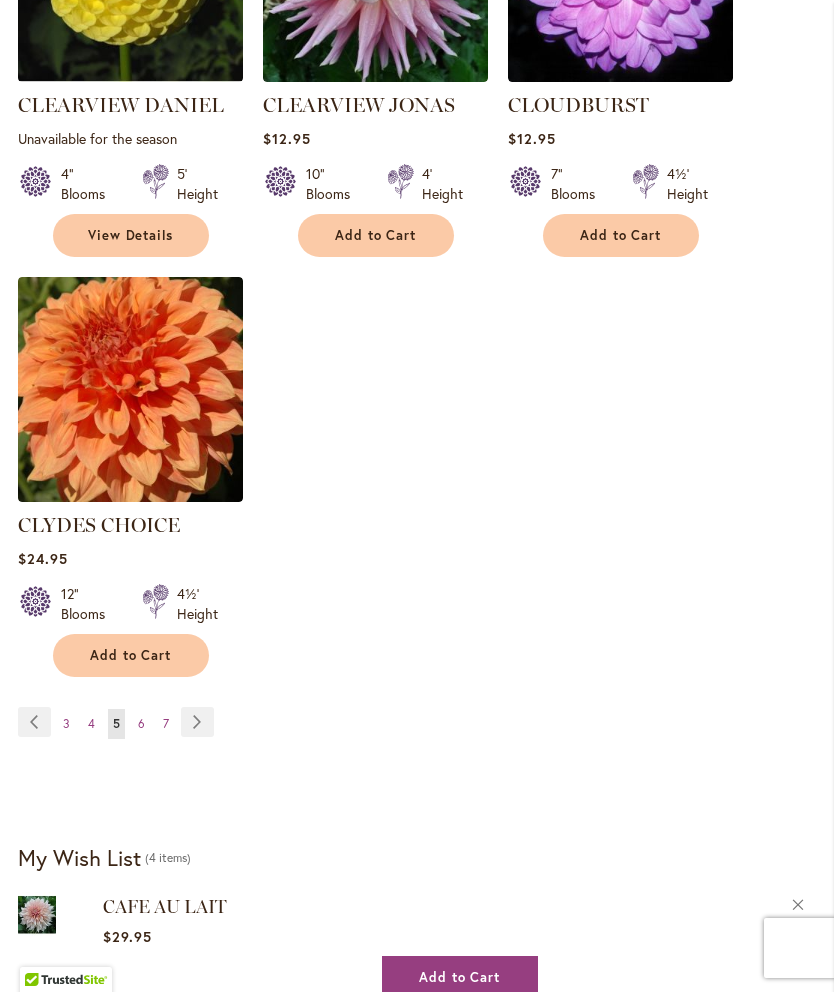 click on "Page
7" at bounding box center (166, 724) 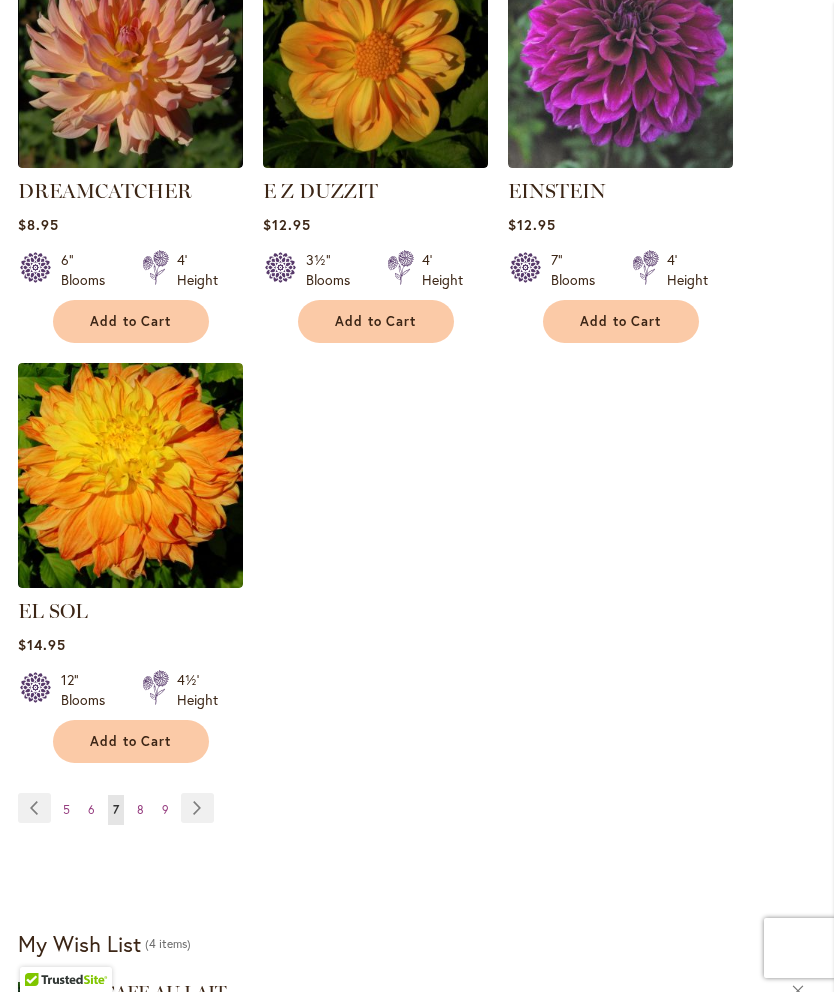 scroll, scrollTop: 2565, scrollLeft: 0, axis: vertical 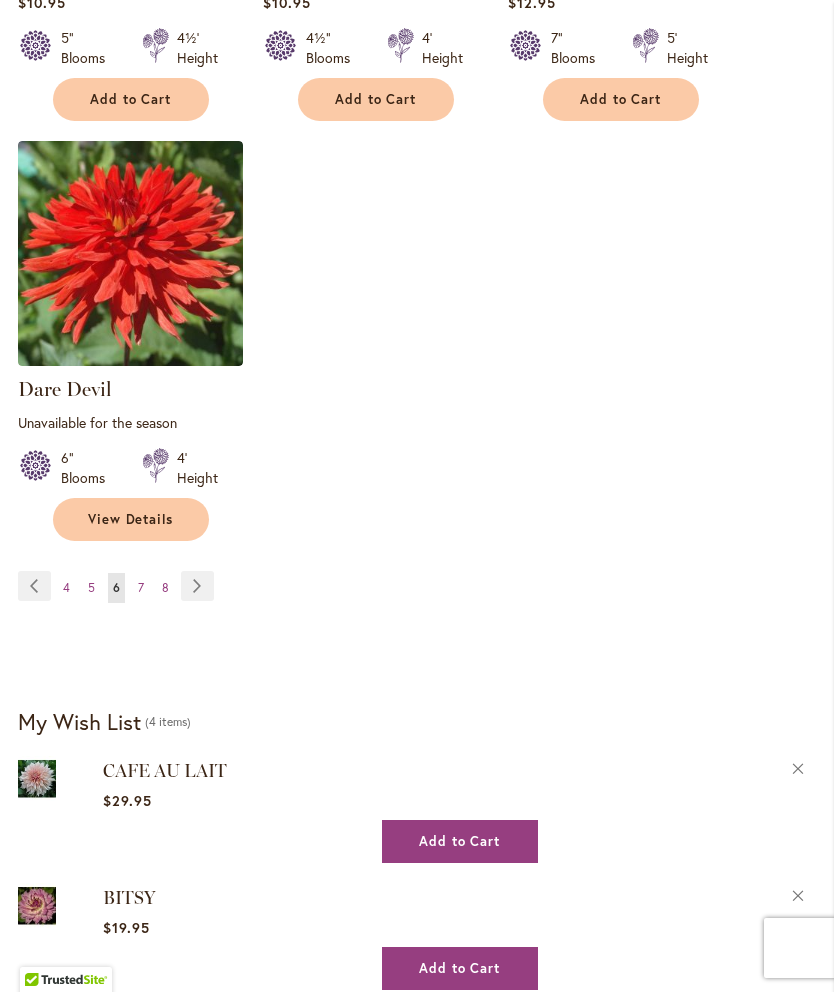 click on "Page
8" at bounding box center (165, 588) 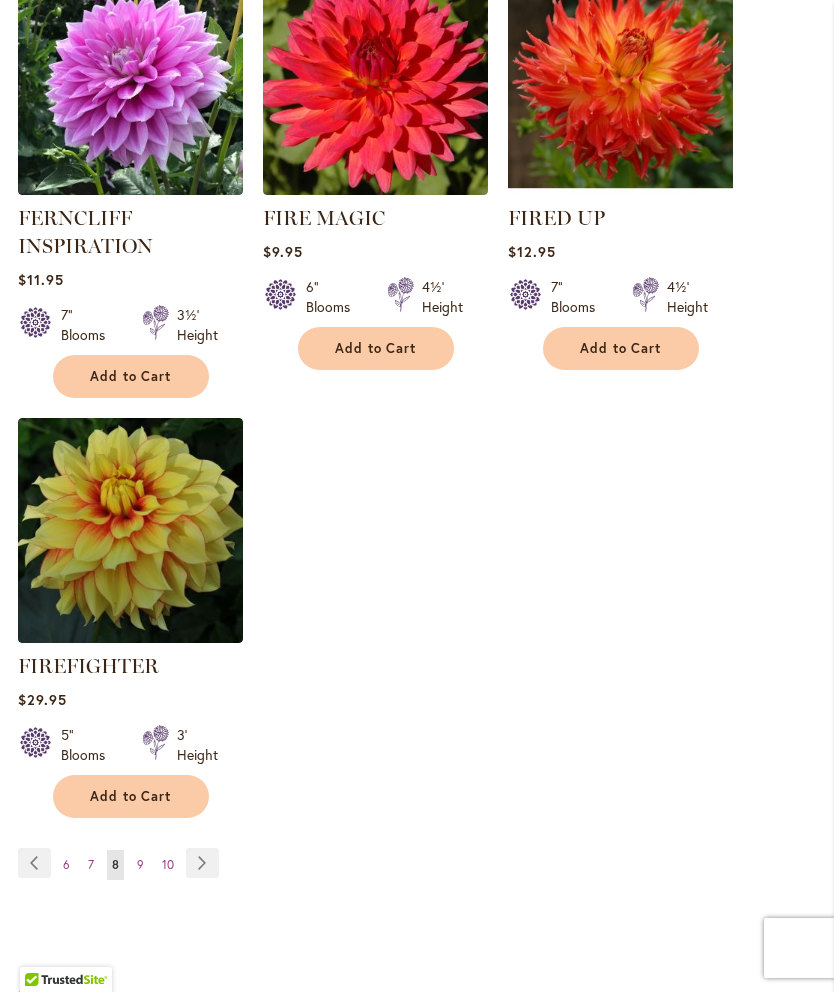 scroll, scrollTop: 2595, scrollLeft: 0, axis: vertical 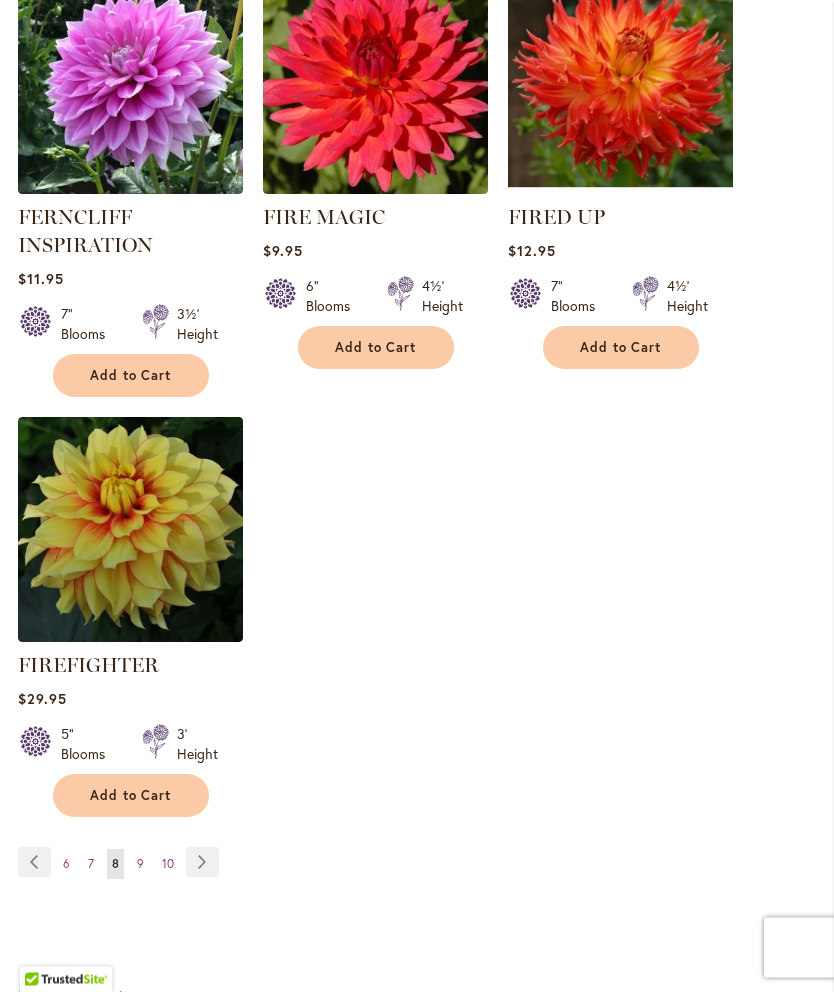 click on "Page
9" at bounding box center [140, 865] 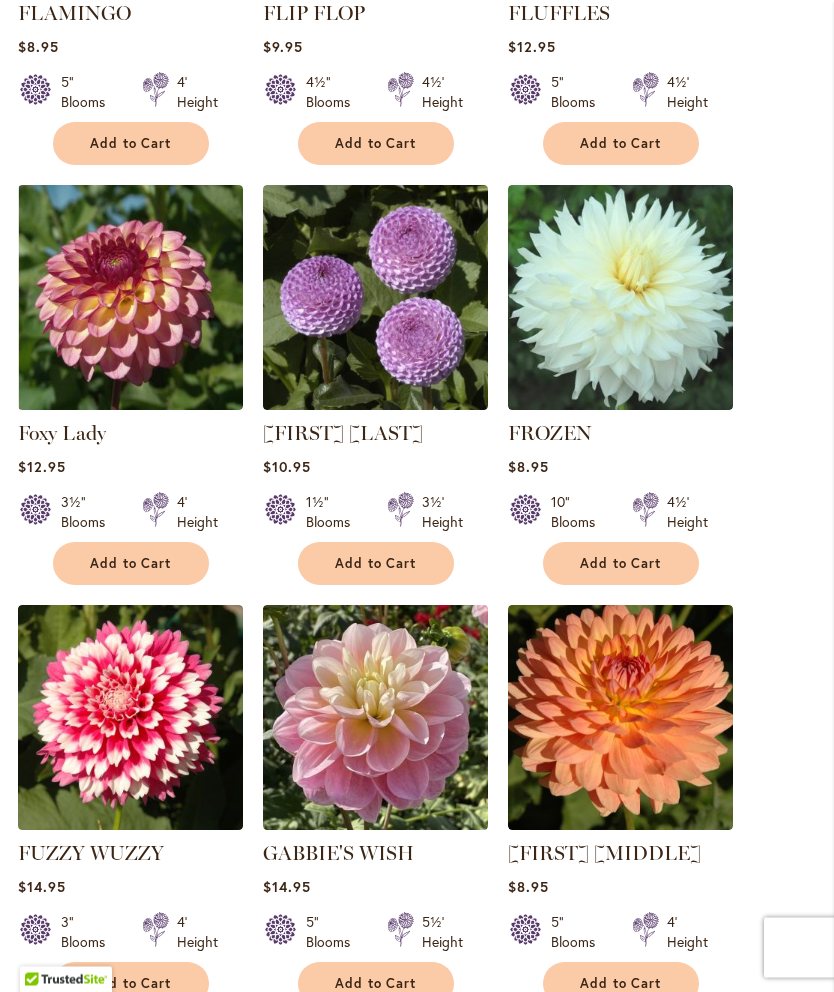 scroll, scrollTop: 1472, scrollLeft: 0, axis: vertical 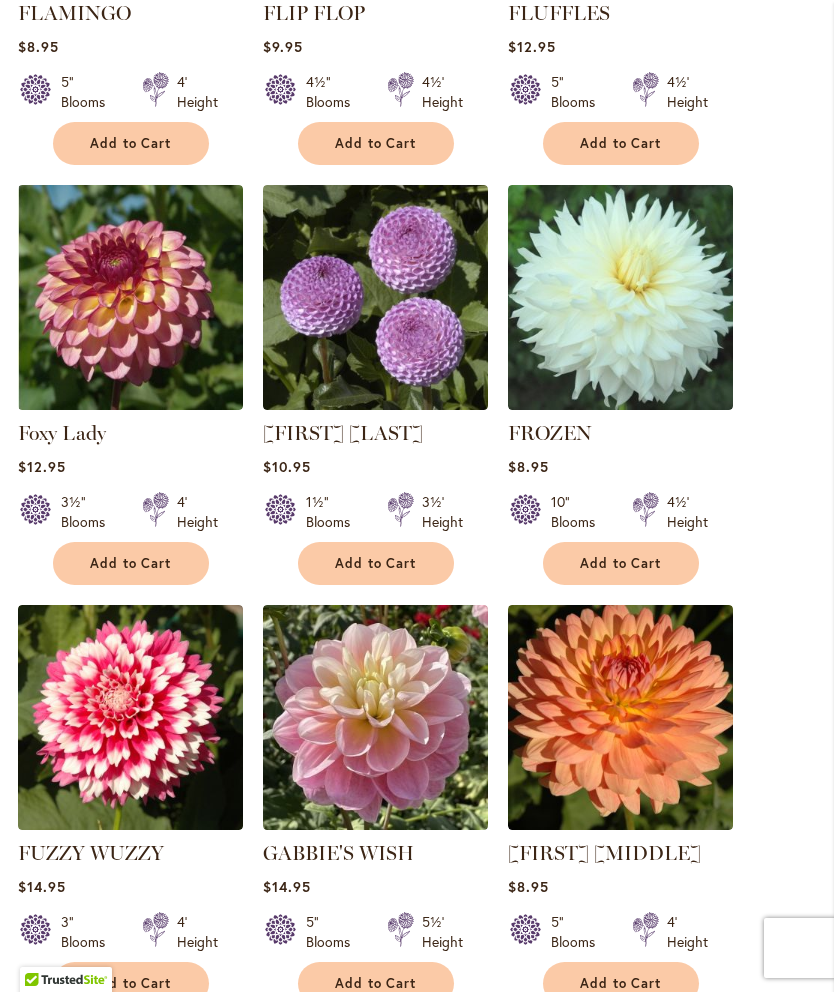 click at bounding box center (130, 297) 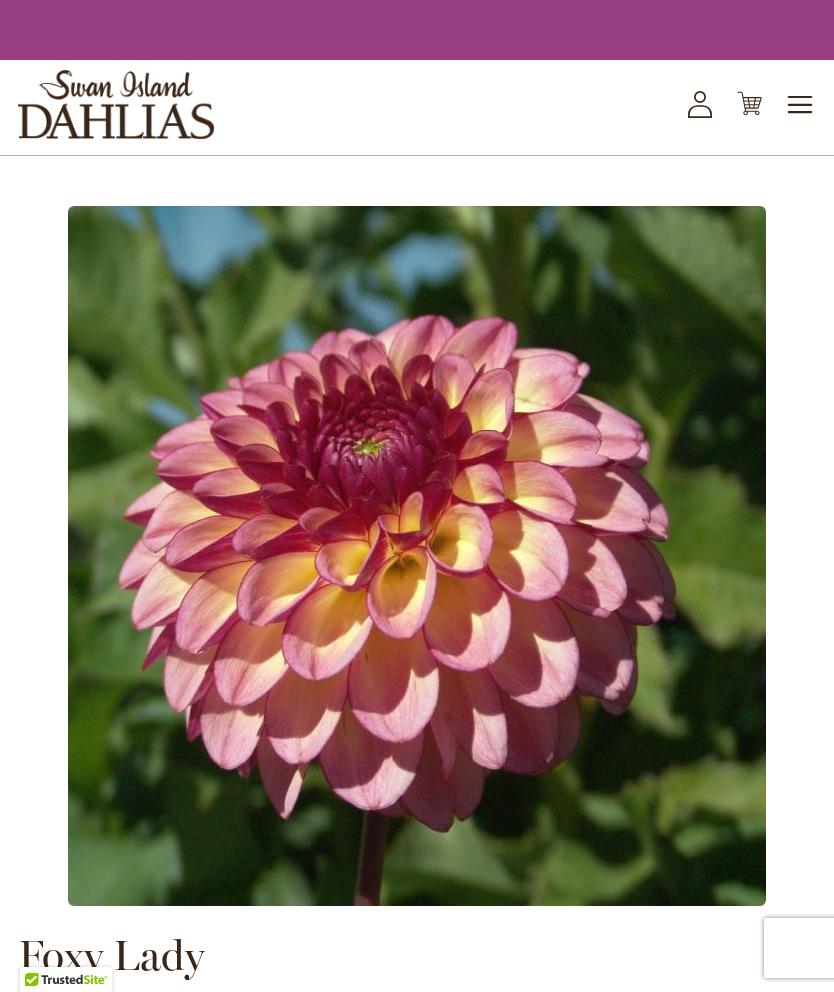 scroll, scrollTop: 0, scrollLeft: 0, axis: both 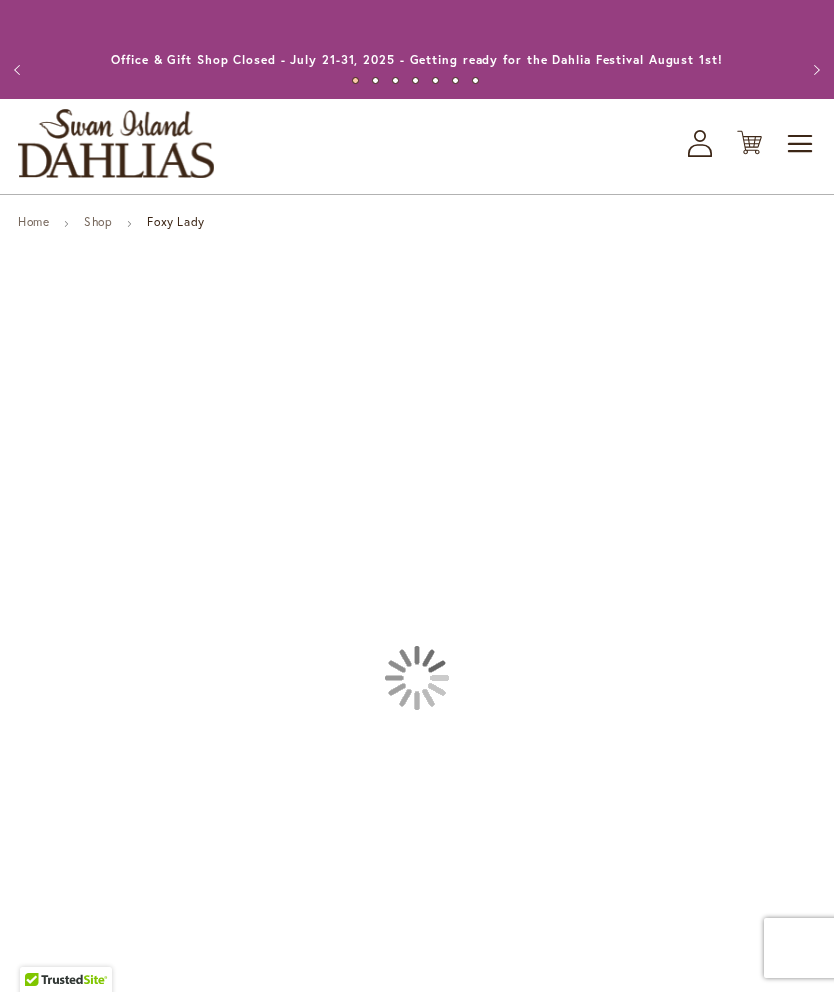 type on "*****" 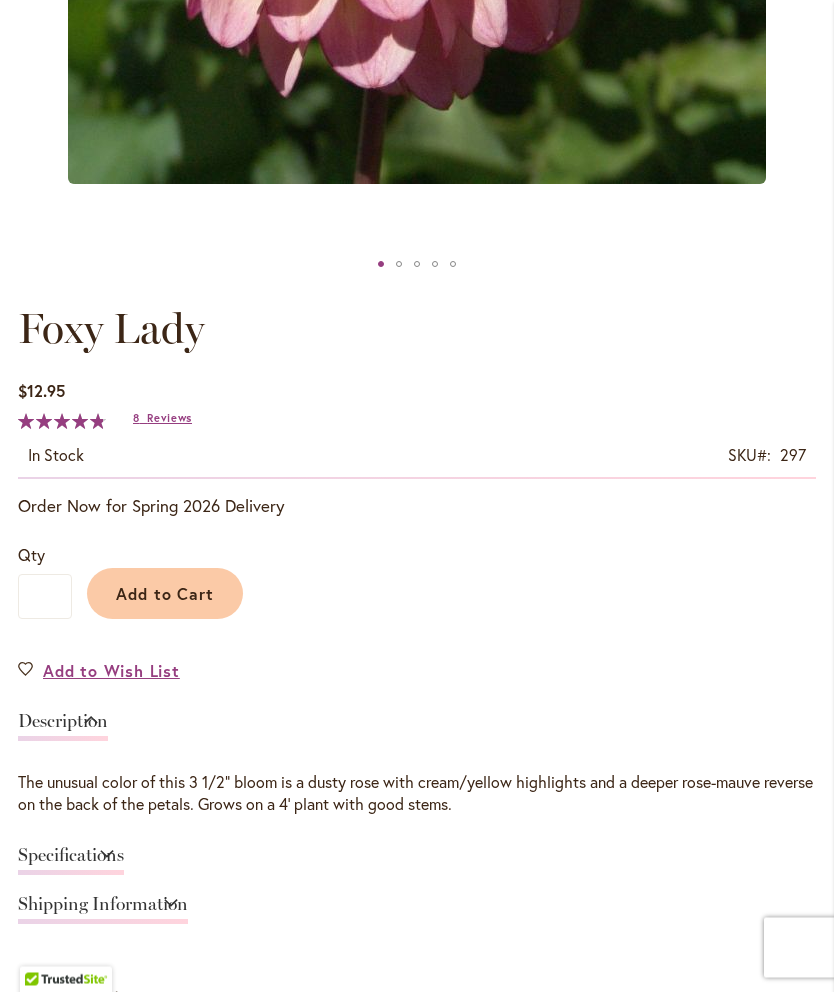 scroll, scrollTop: 844, scrollLeft: 0, axis: vertical 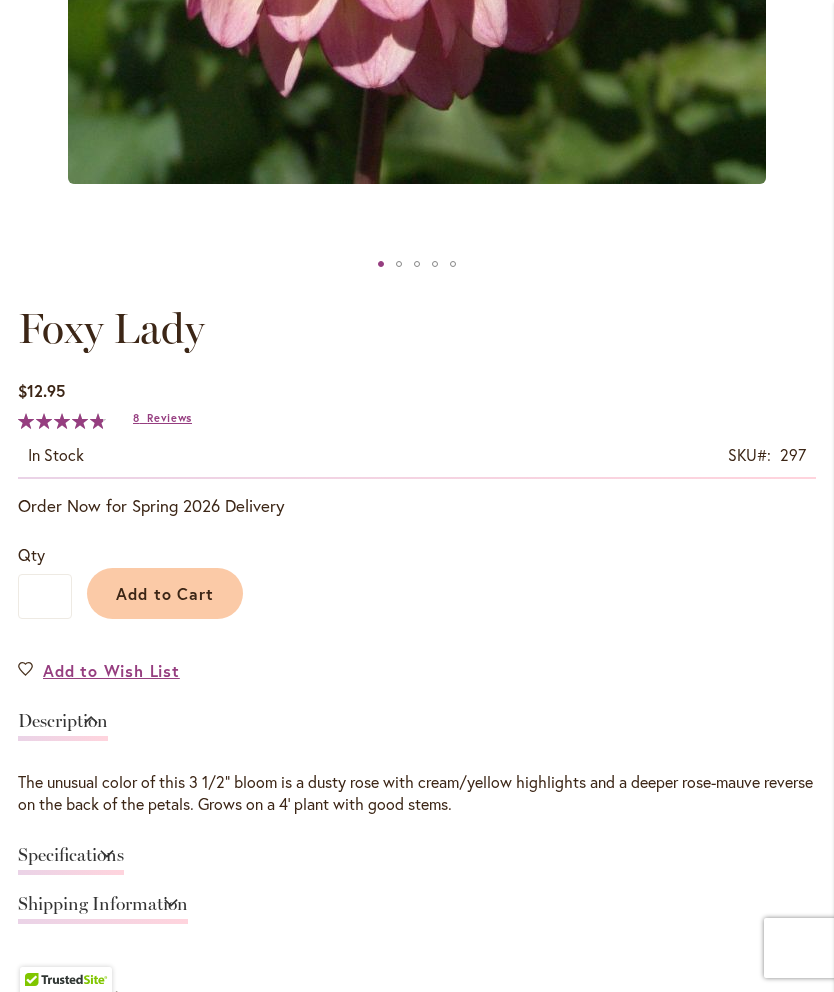 click on "Add to Wish List" at bounding box center (111, 670) 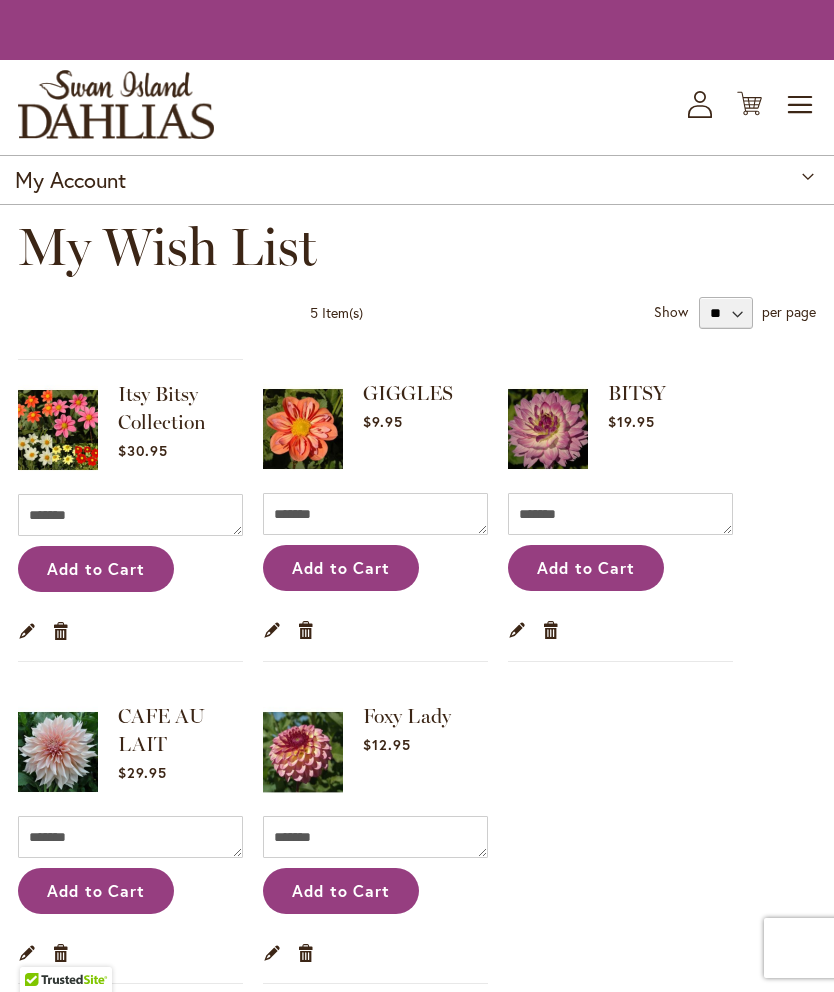scroll, scrollTop: 0, scrollLeft: 0, axis: both 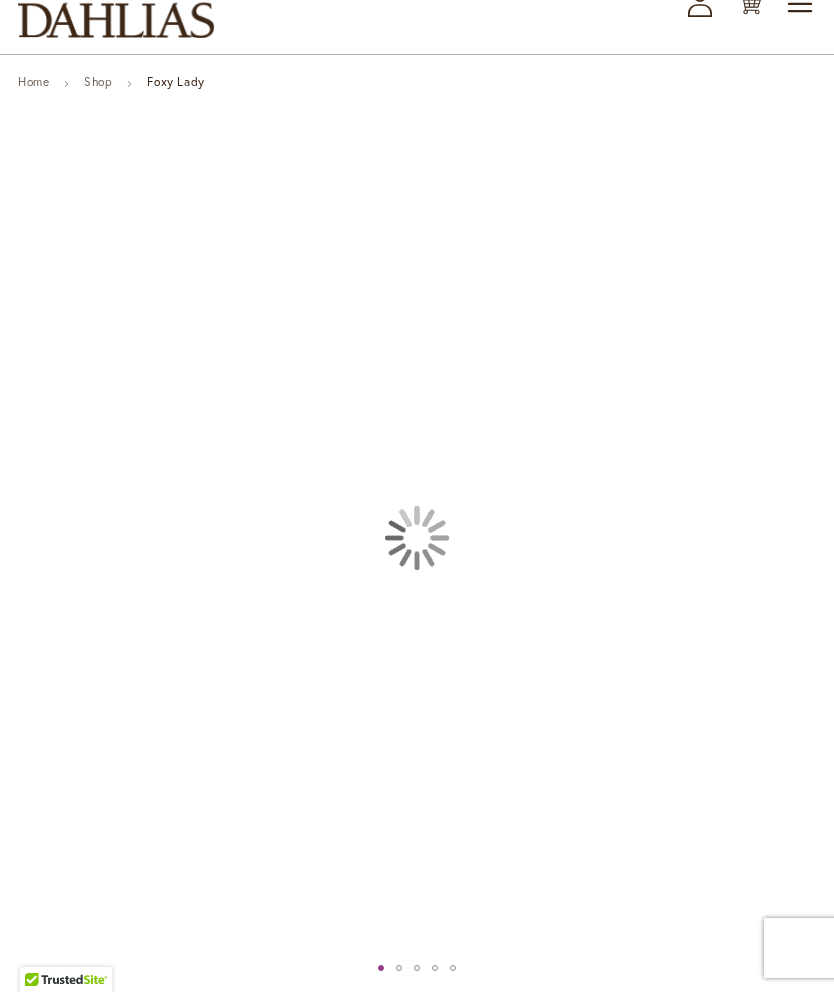 type on "*****" 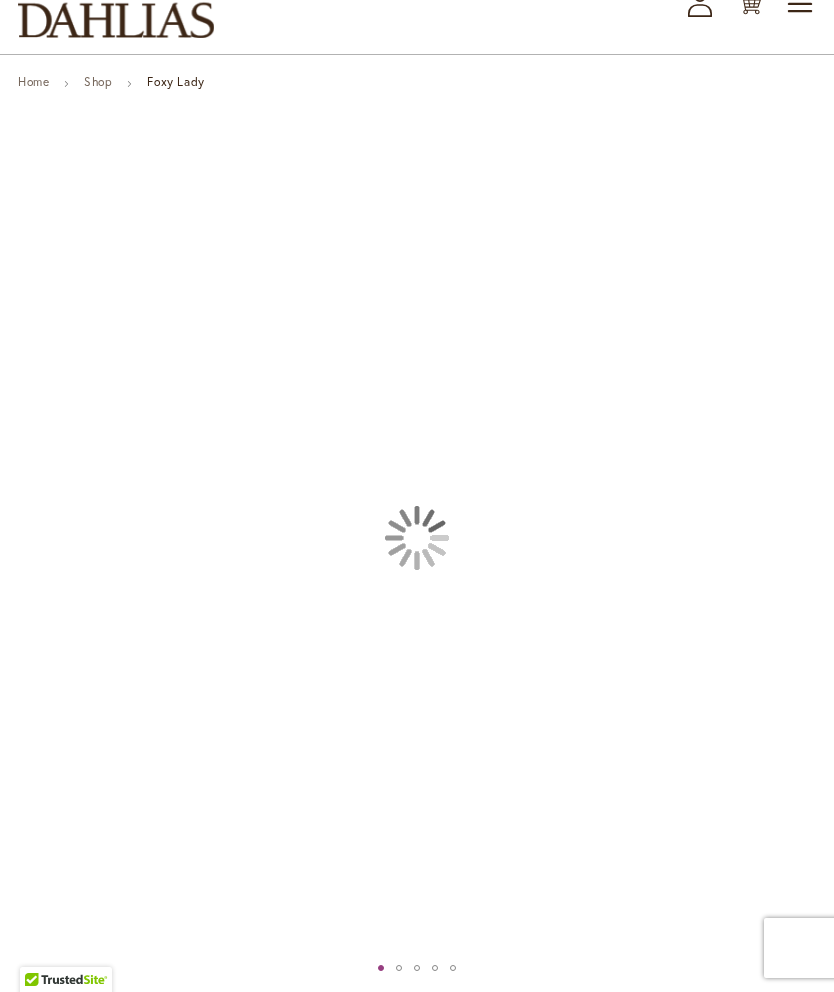 scroll, scrollTop: 140, scrollLeft: 0, axis: vertical 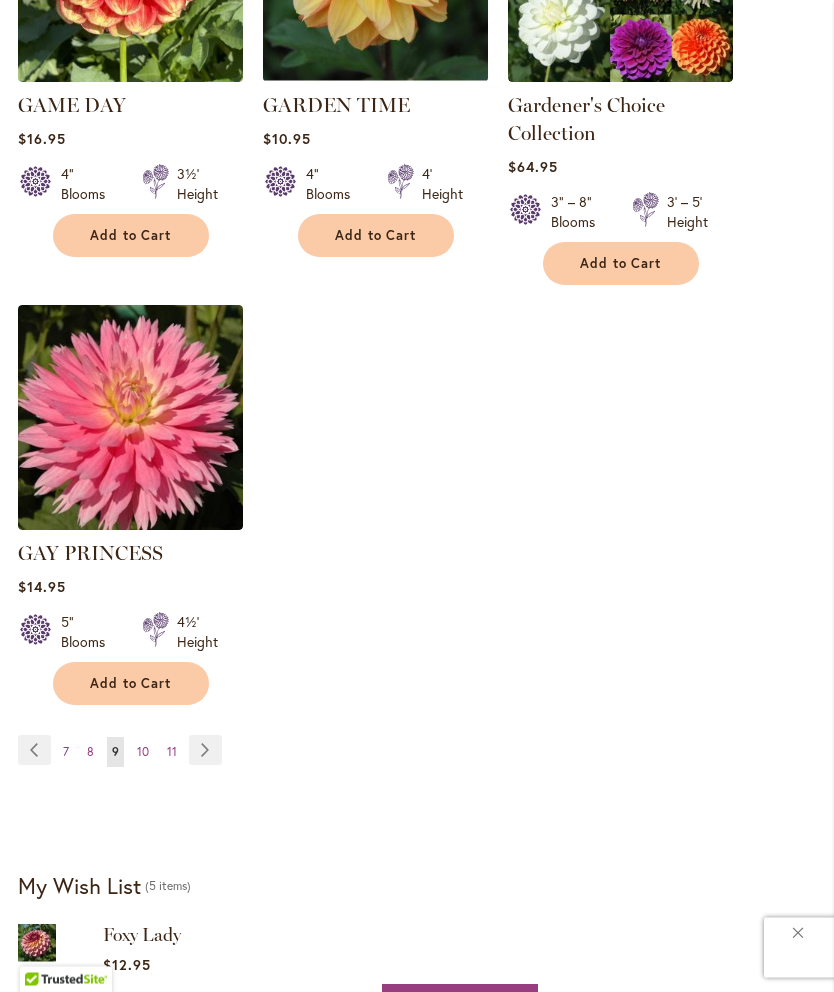click on "Page
10" at bounding box center [143, 753] 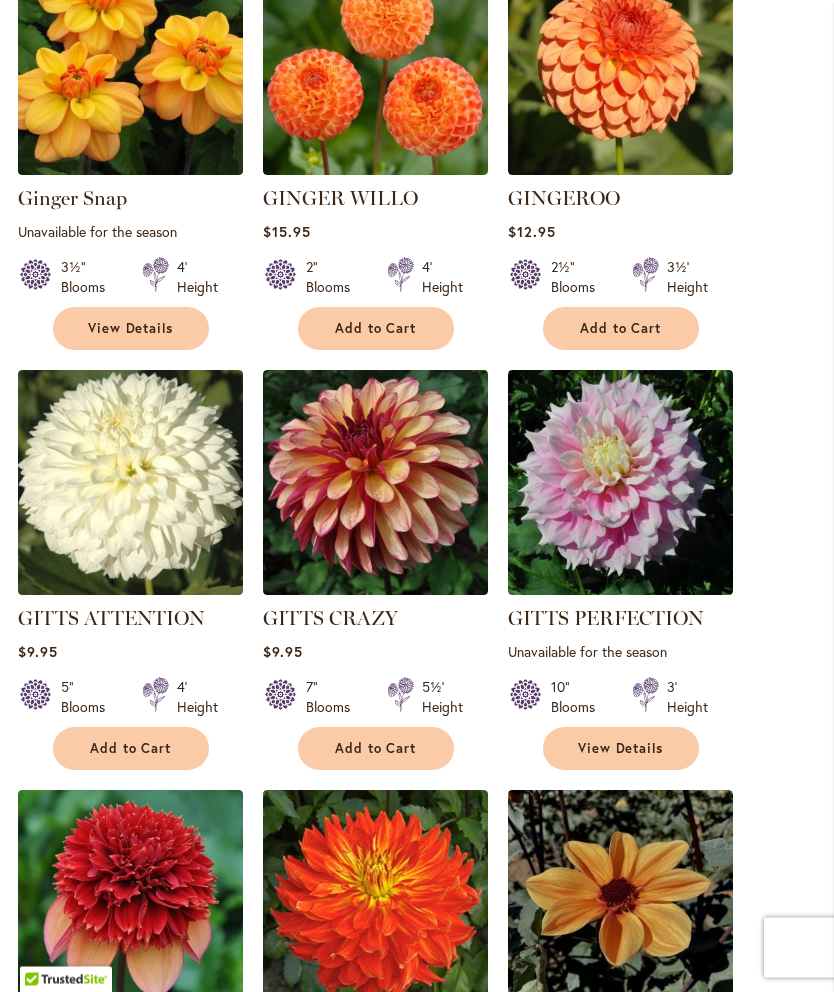 scroll, scrollTop: 1288, scrollLeft: 0, axis: vertical 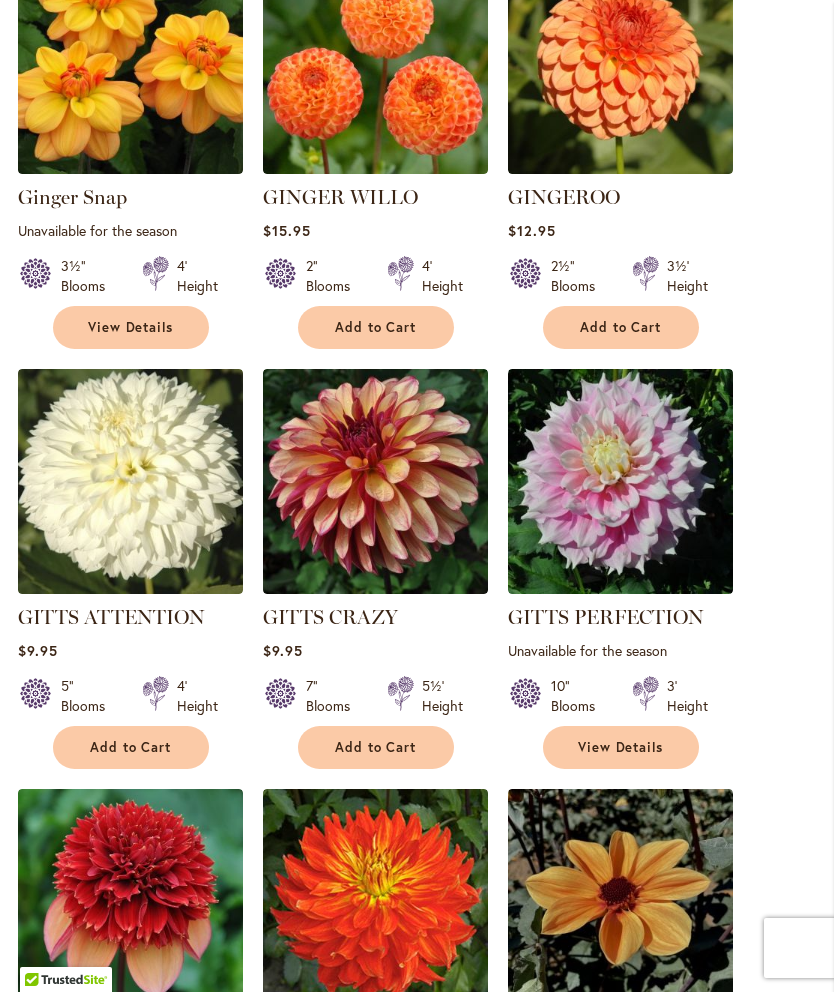 click at bounding box center (375, 481) 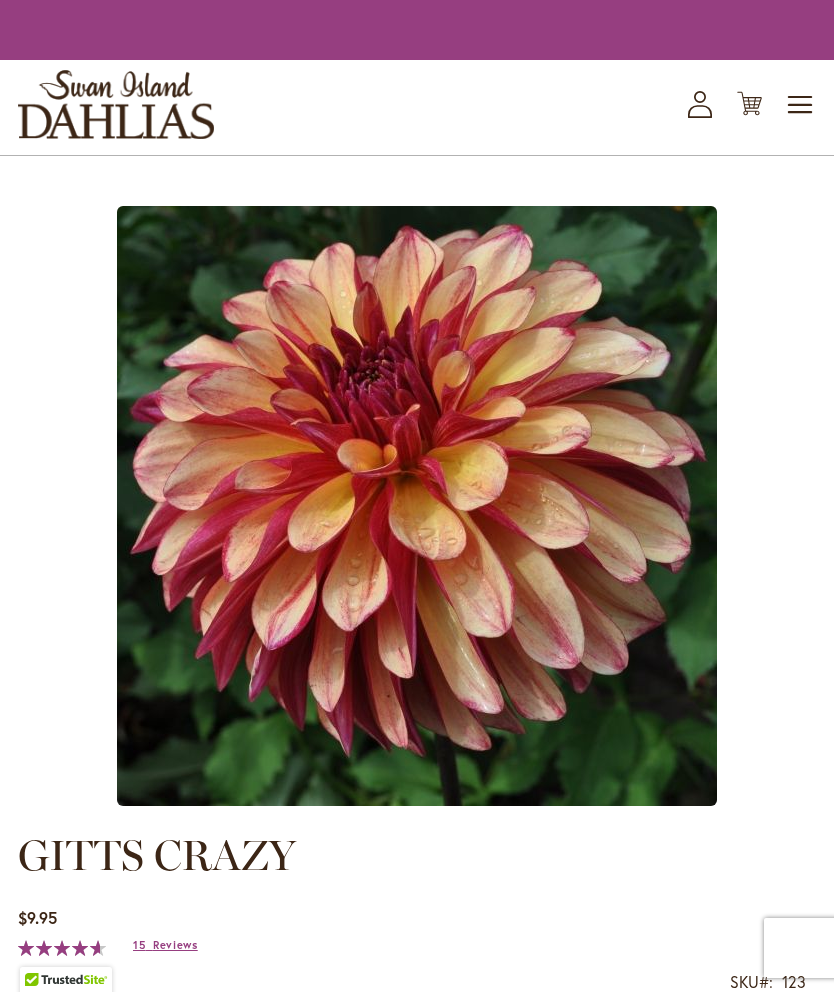 scroll, scrollTop: 0, scrollLeft: 0, axis: both 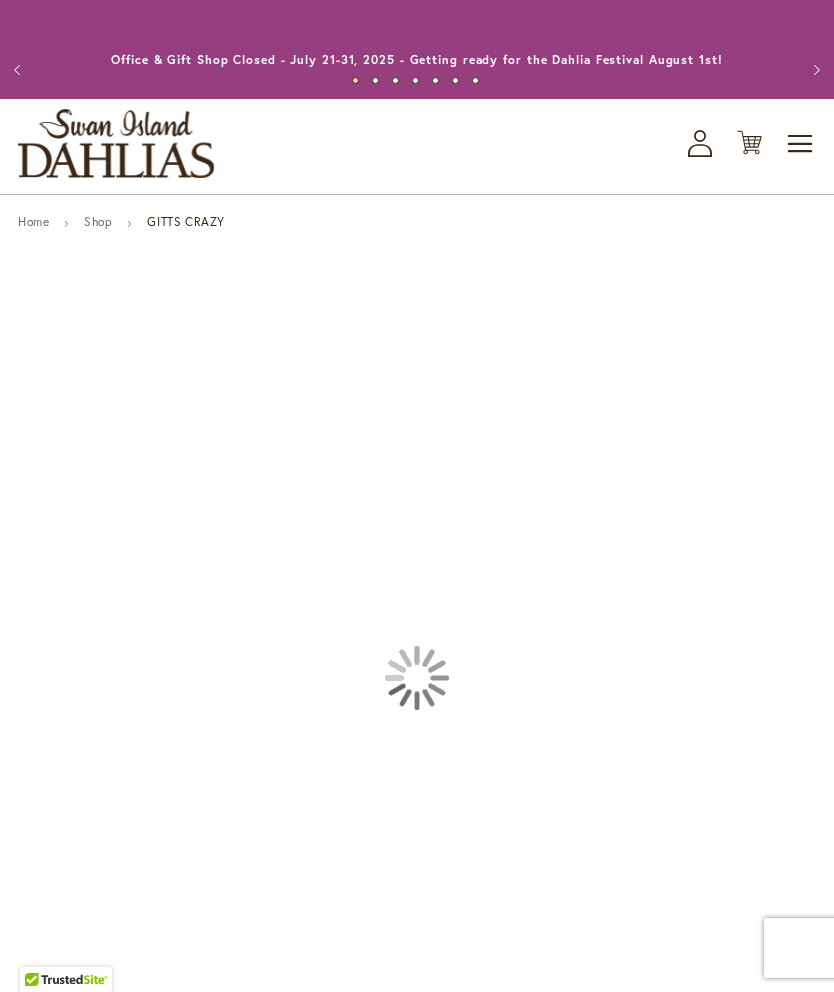 type on "*****" 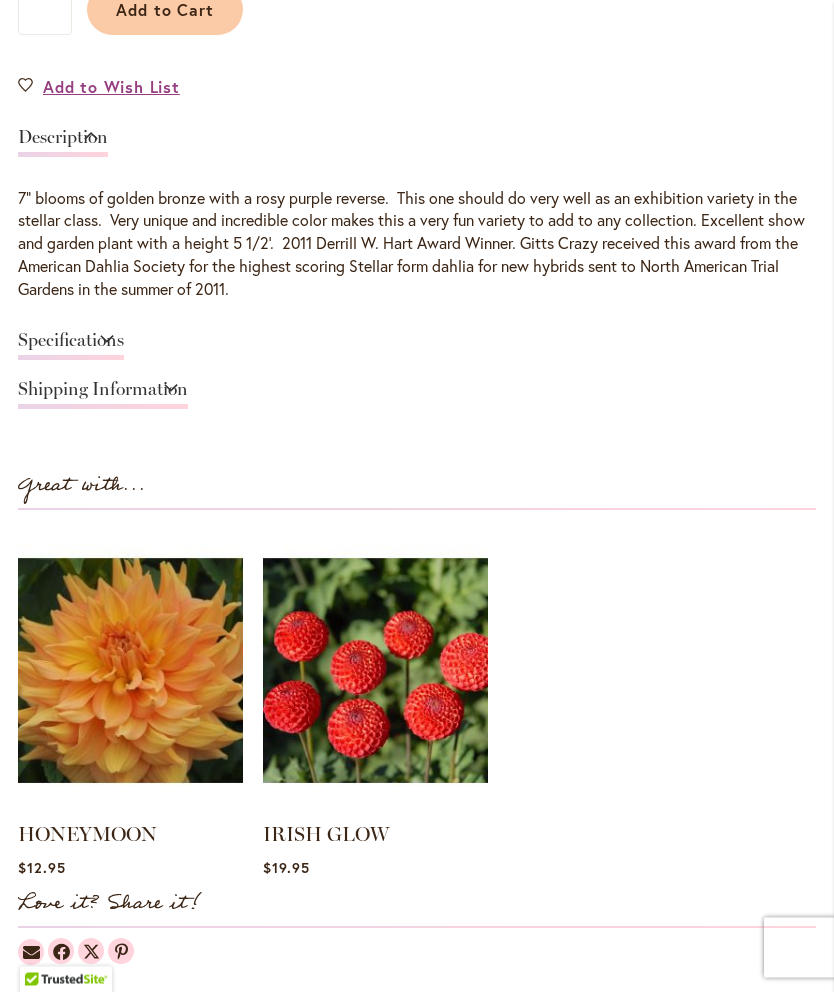 scroll, scrollTop: 1431, scrollLeft: 0, axis: vertical 